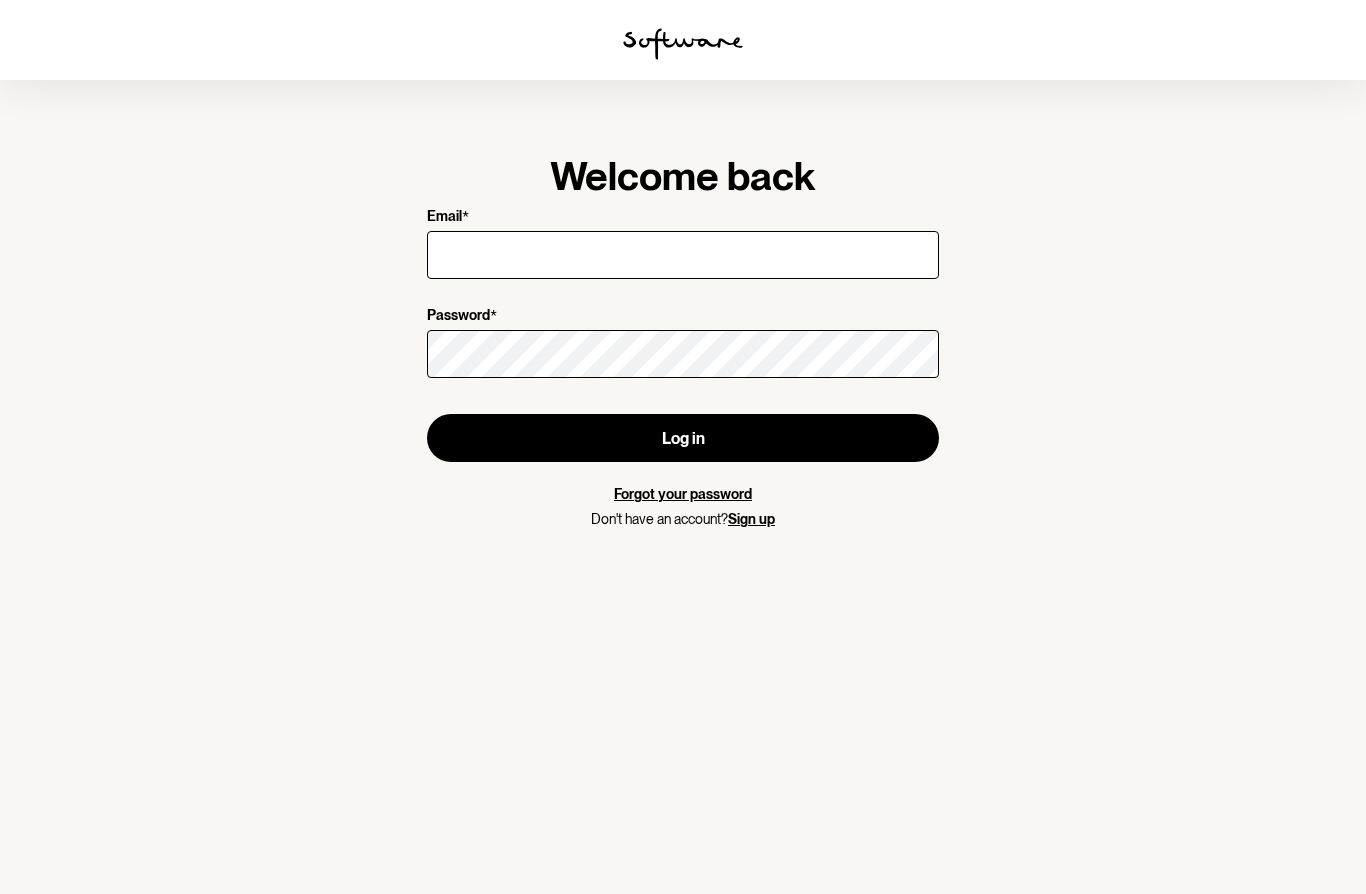 scroll, scrollTop: 0, scrollLeft: 0, axis: both 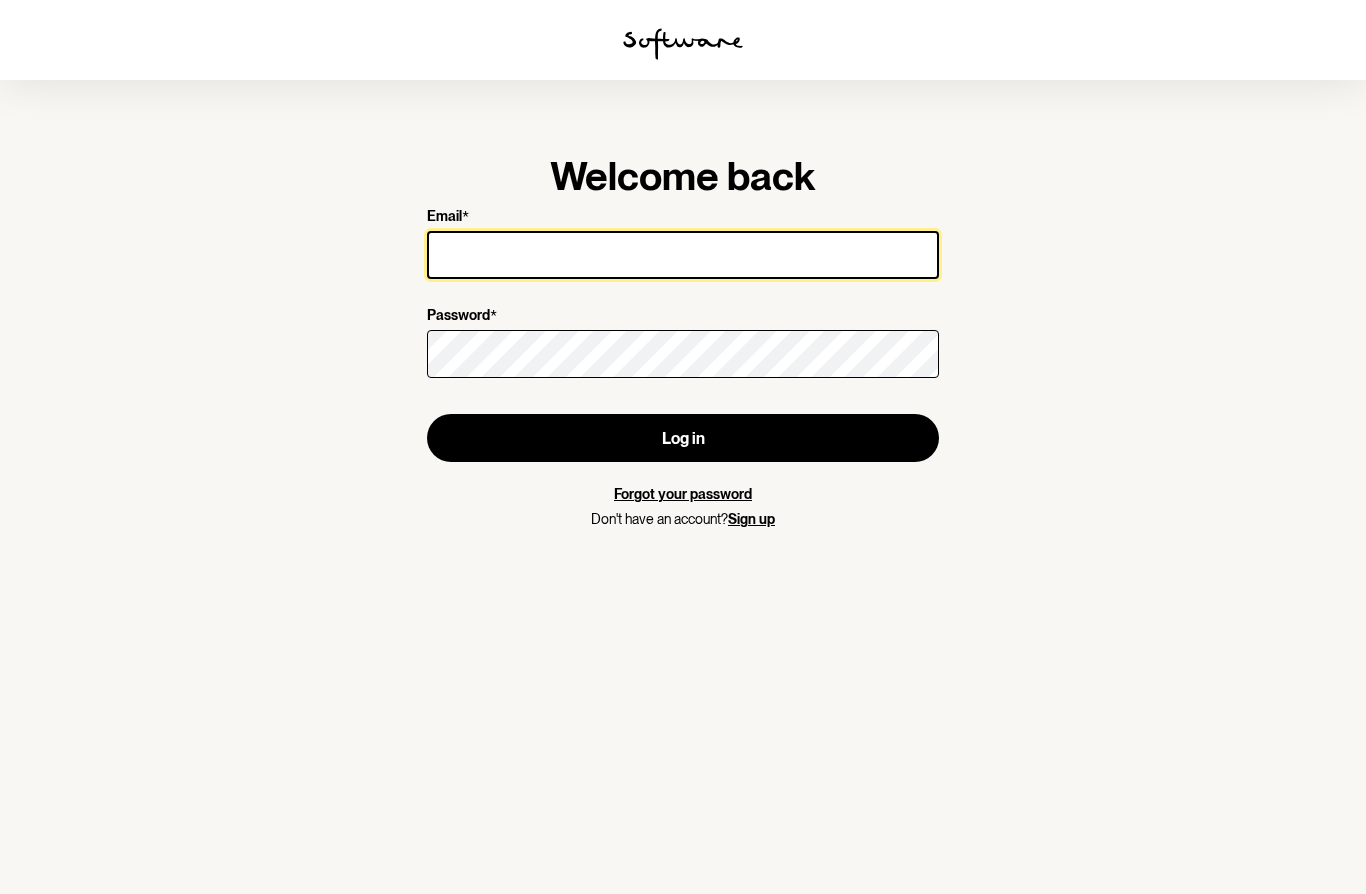 type on "[EMAIL]" 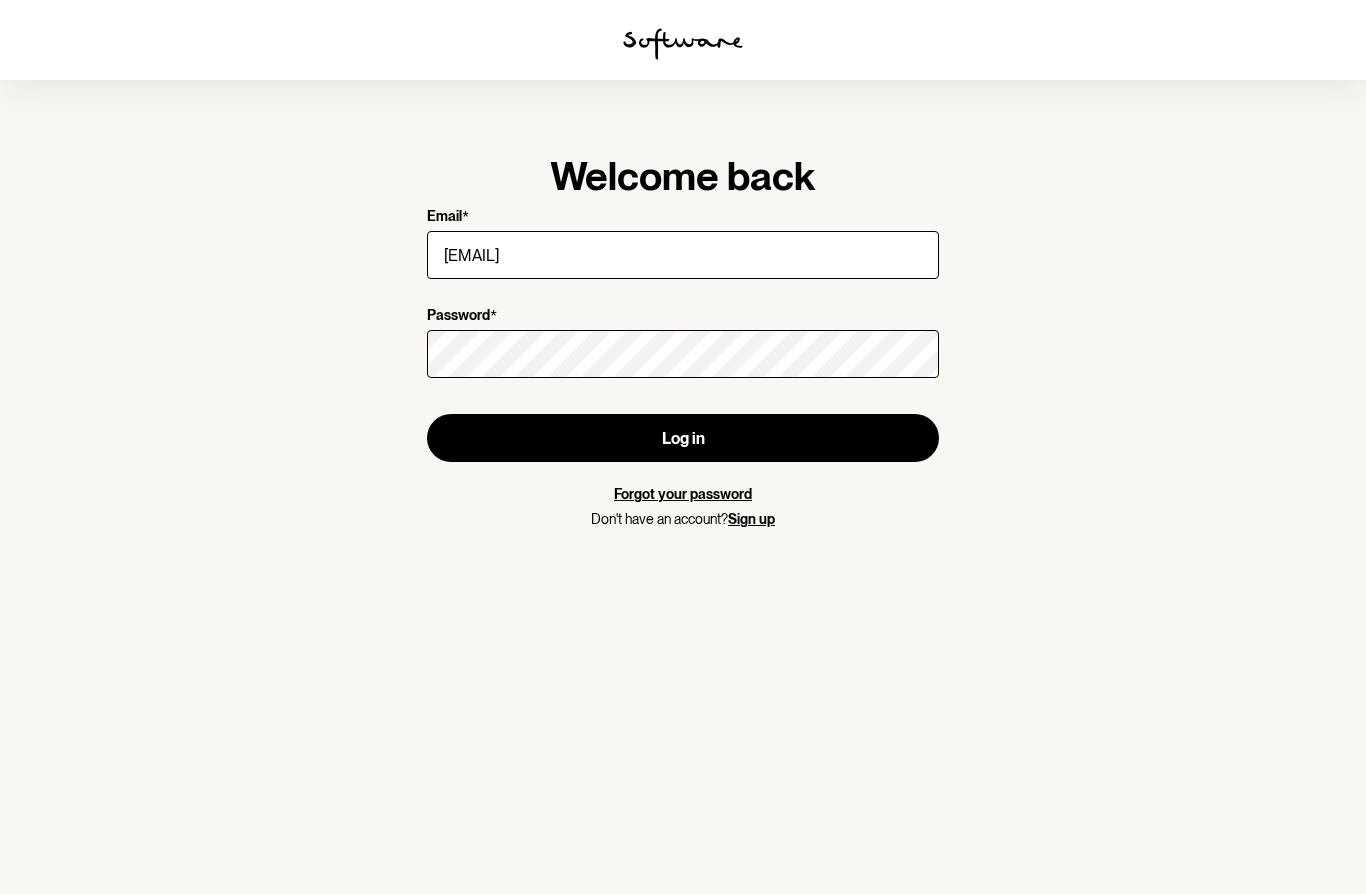 click on "Log in" at bounding box center [683, 438] 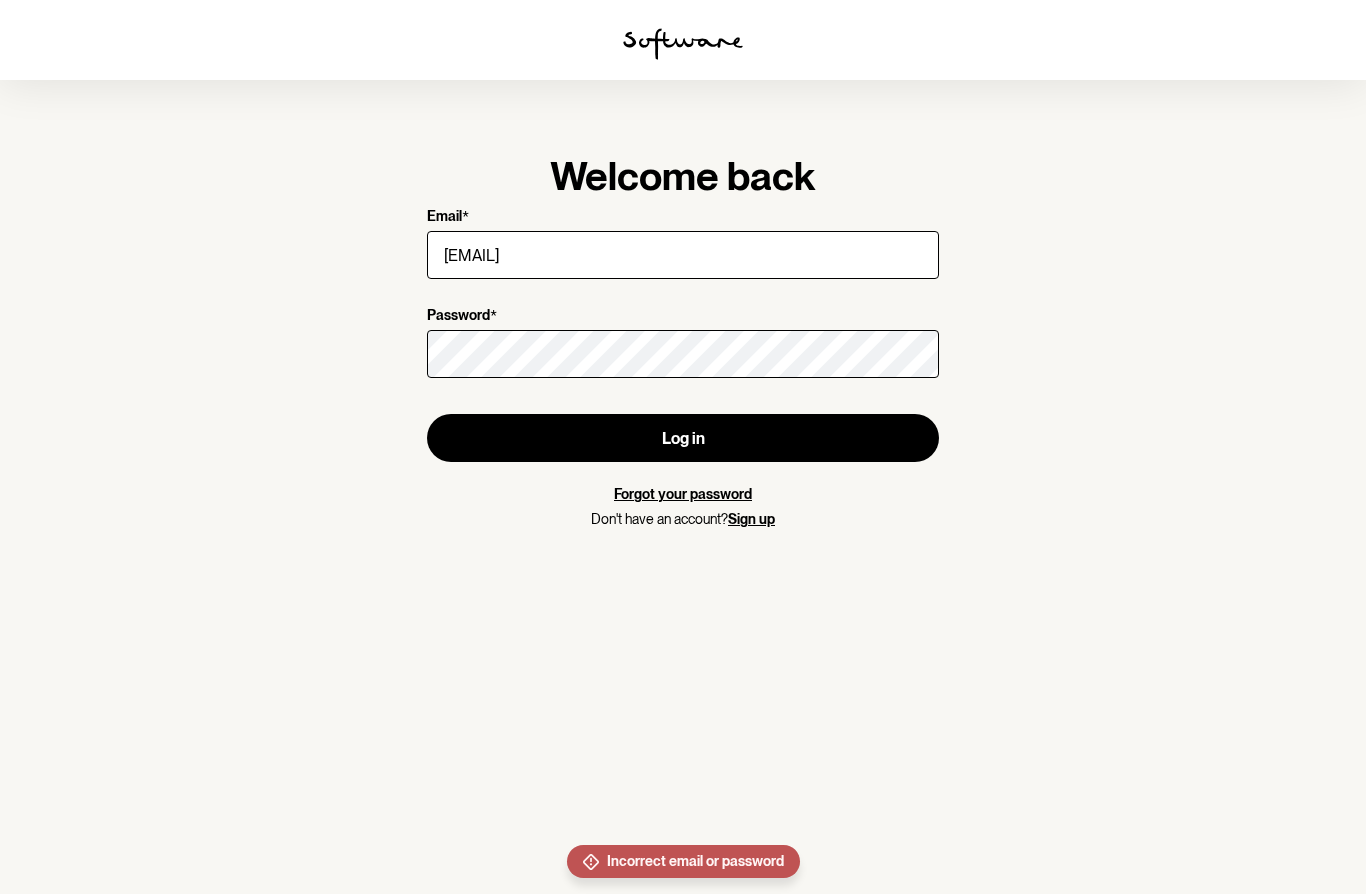click on "Log in" at bounding box center (683, 438) 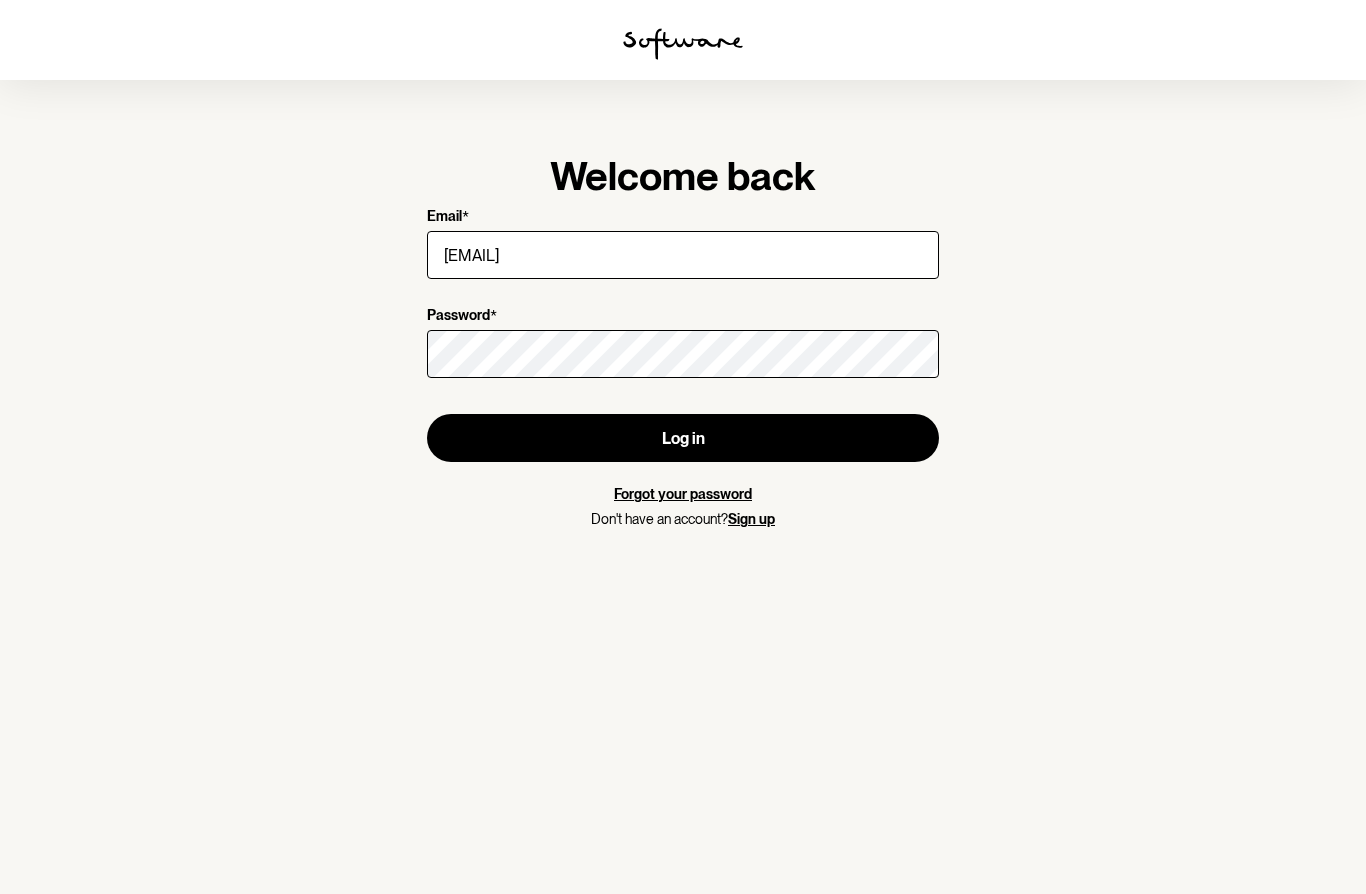 click on "Log in" at bounding box center [683, 438] 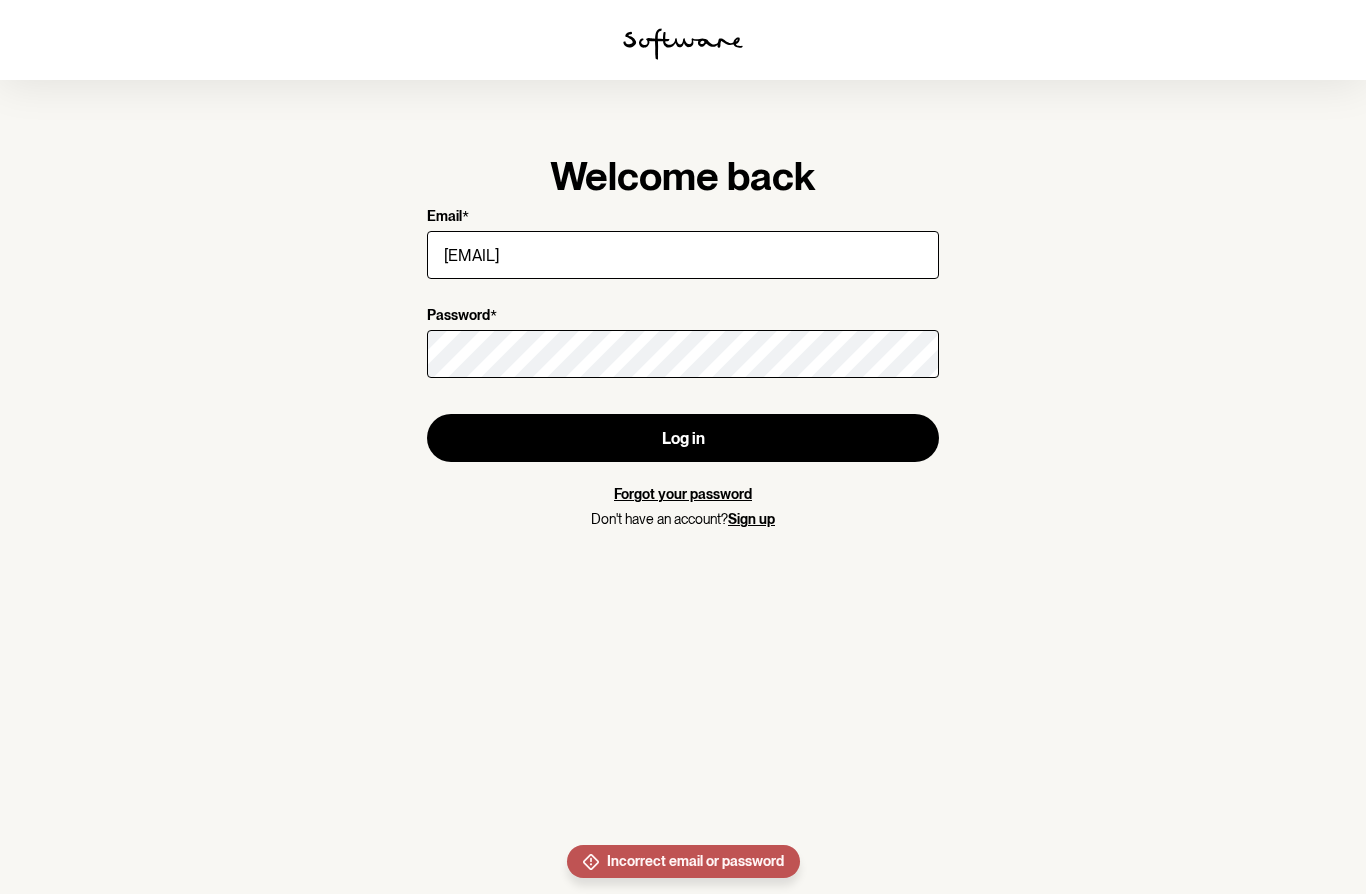 click on "Forgot your password" at bounding box center (683, 494) 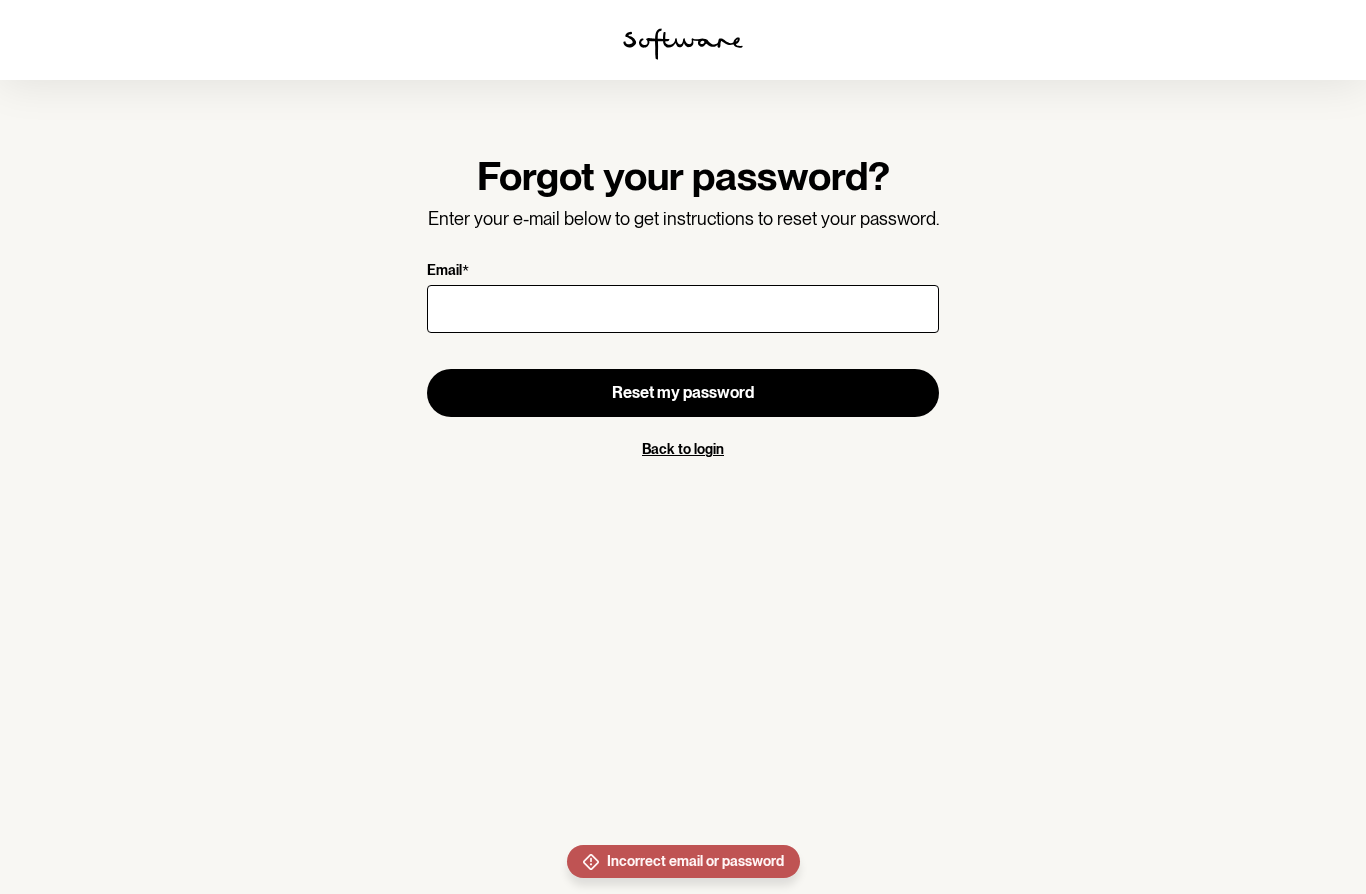 click on "Email *" at bounding box center [683, 309] 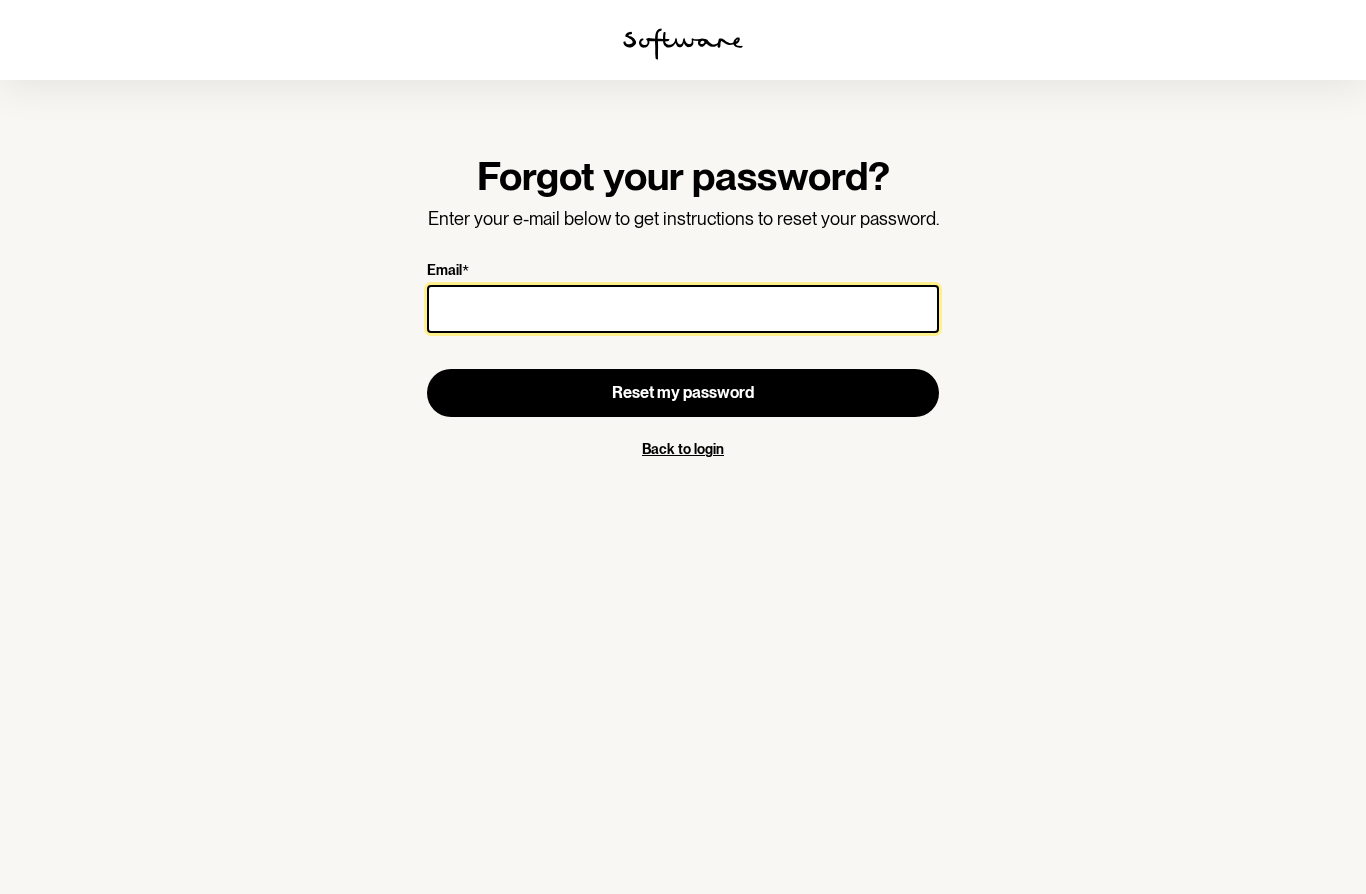 type on "[EMAIL]" 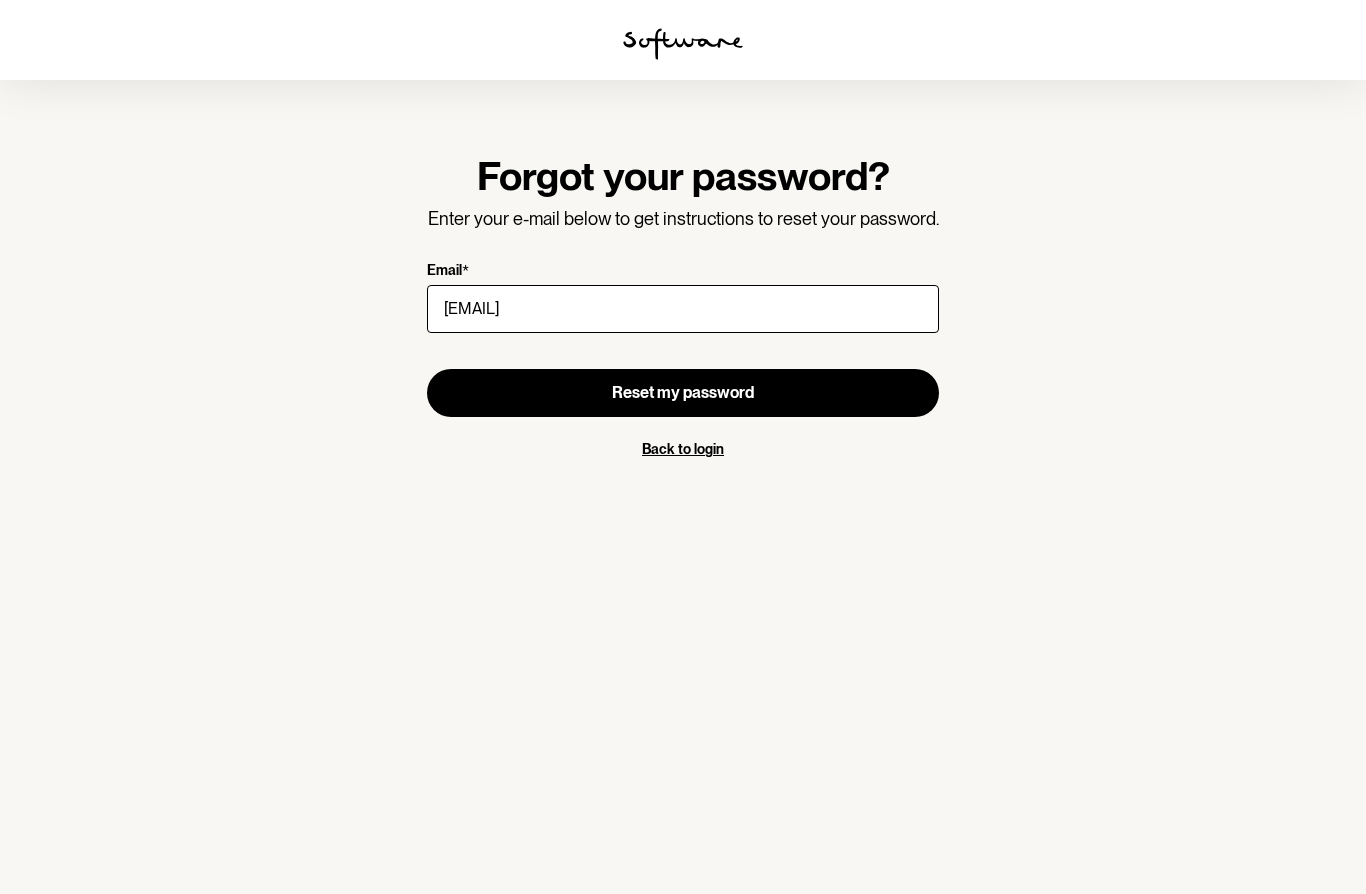 click on "Reset my password" at bounding box center [683, 392] 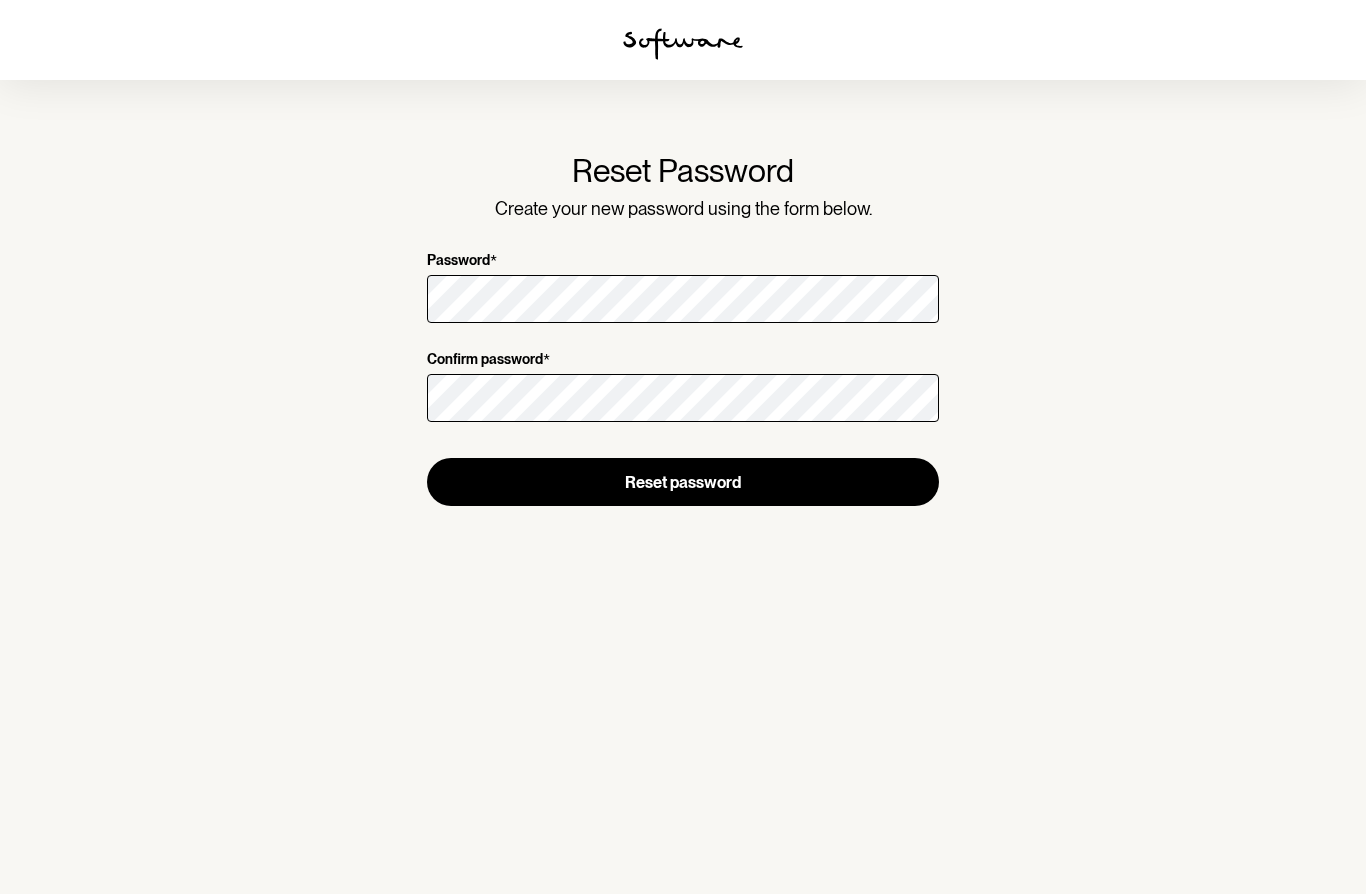 scroll, scrollTop: 0, scrollLeft: 0, axis: both 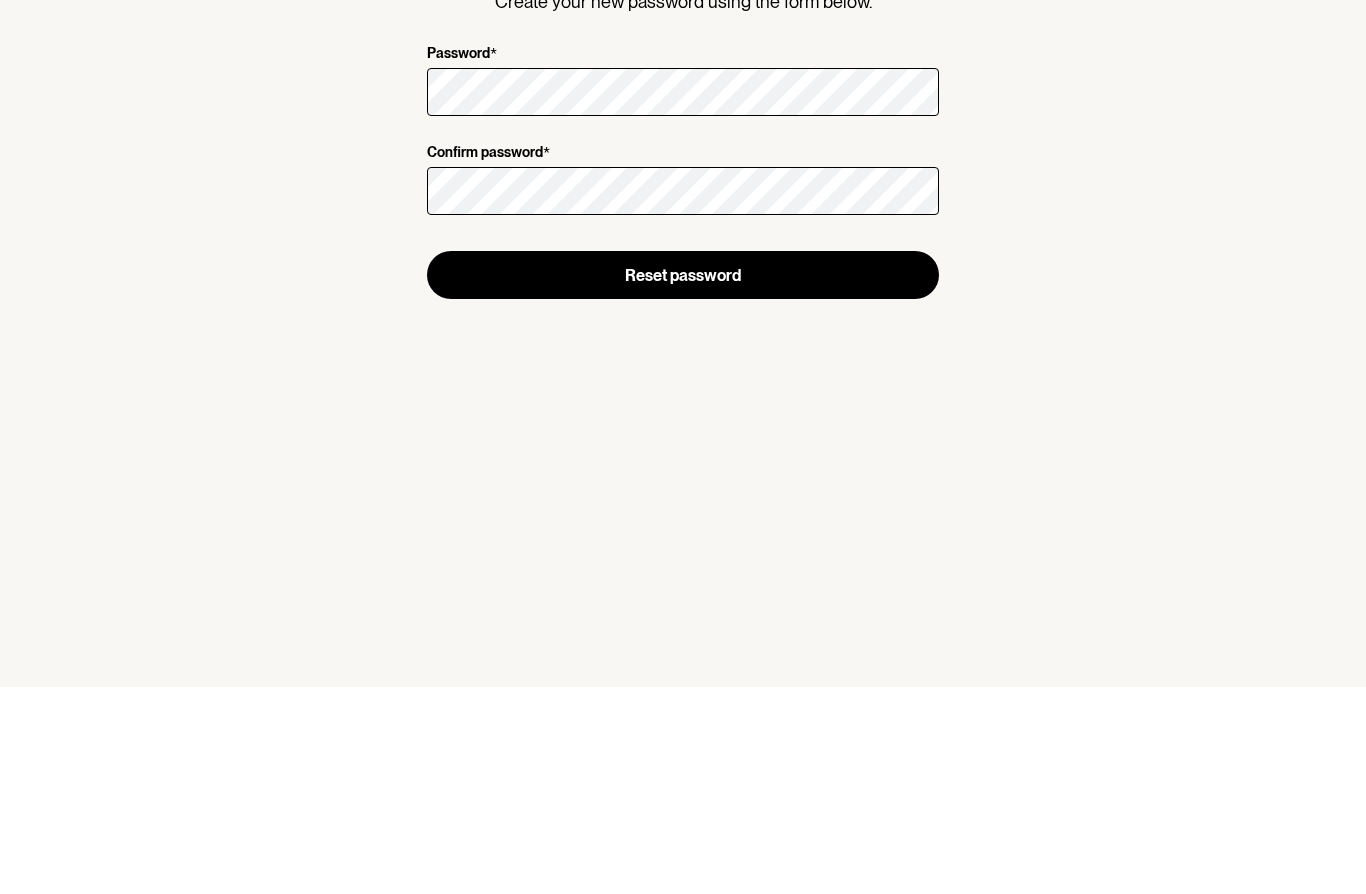 click on "Reset password" at bounding box center (683, 482) 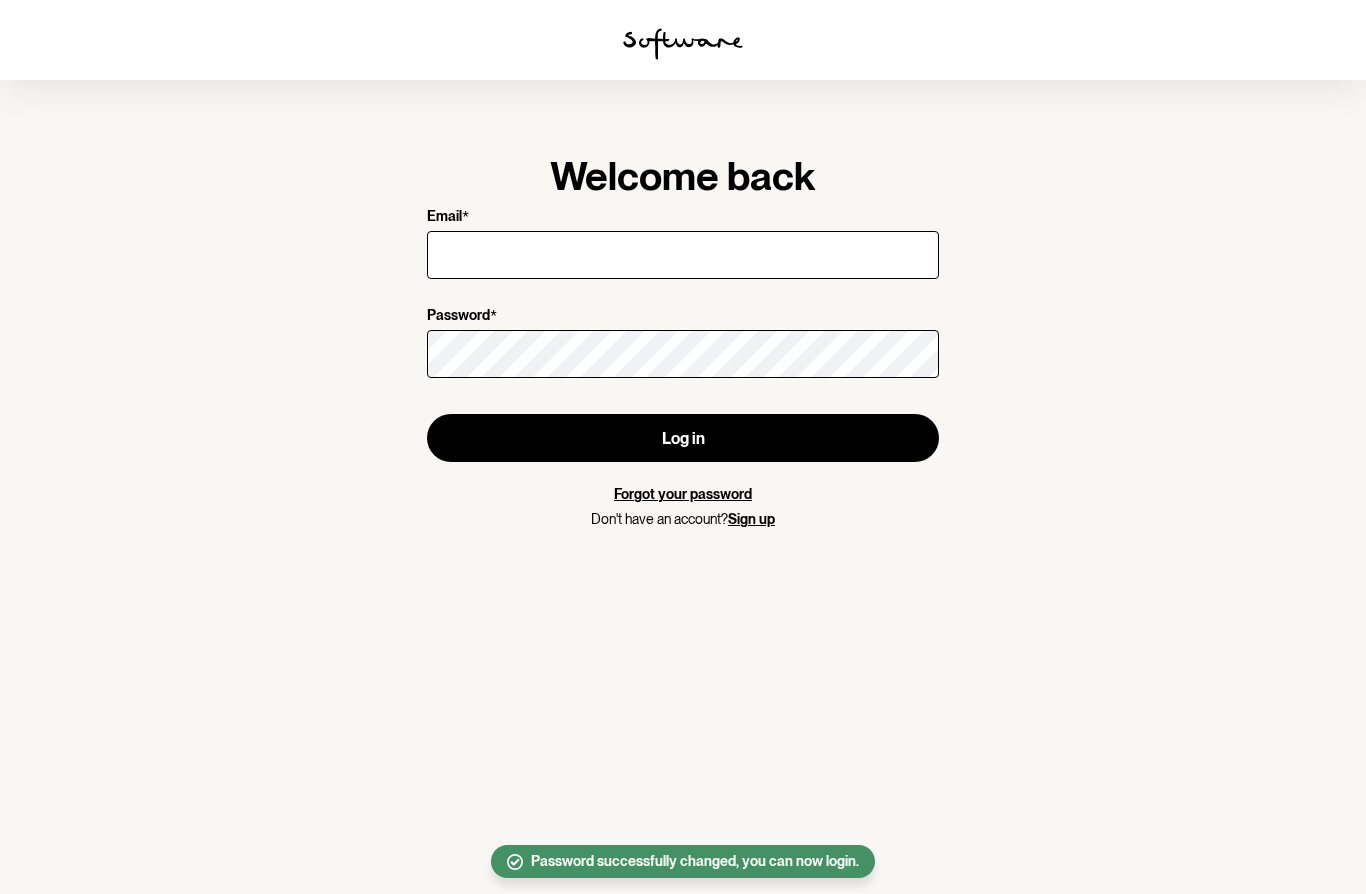scroll, scrollTop: 0, scrollLeft: 0, axis: both 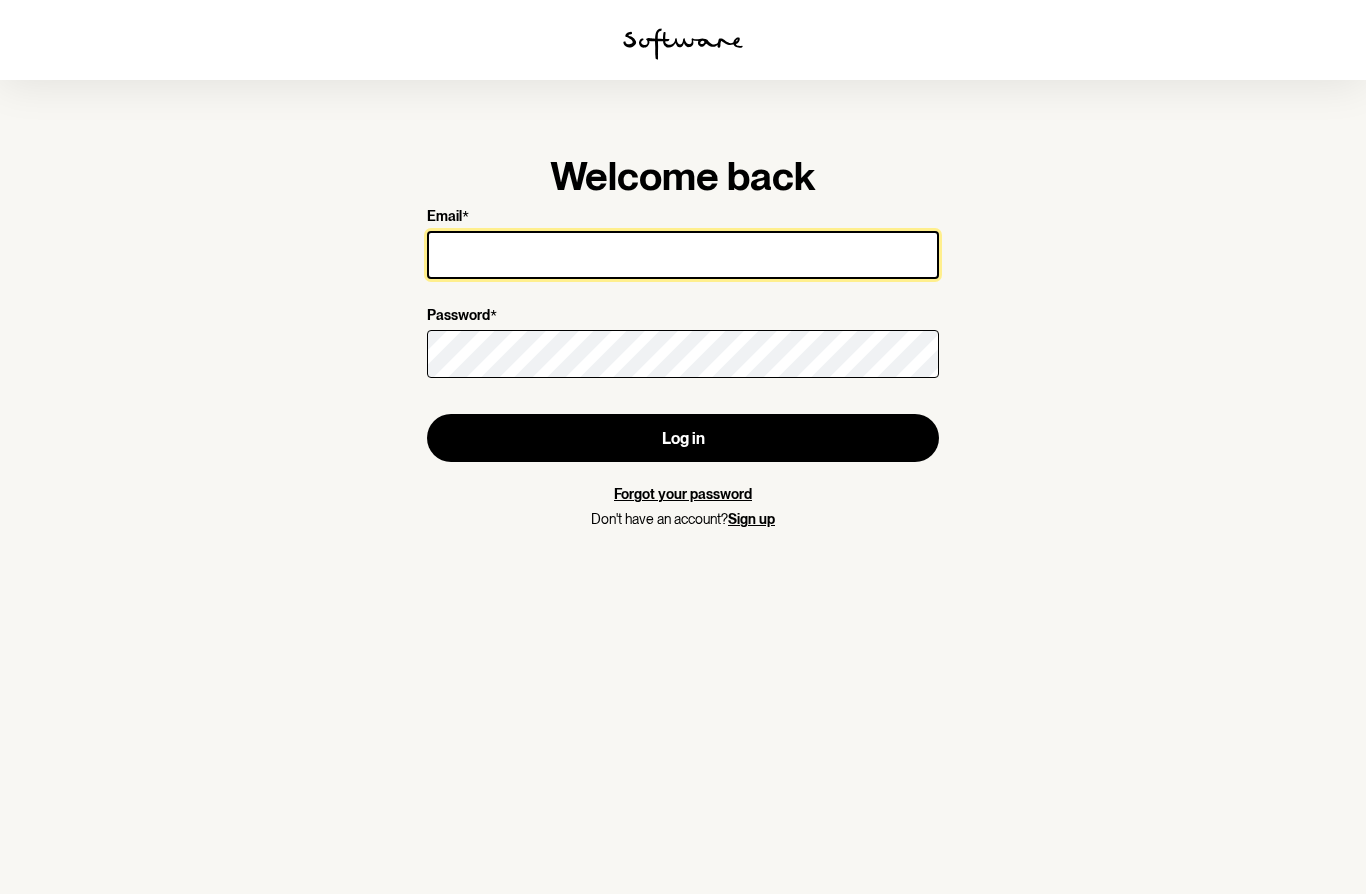 type on "[EMAIL]" 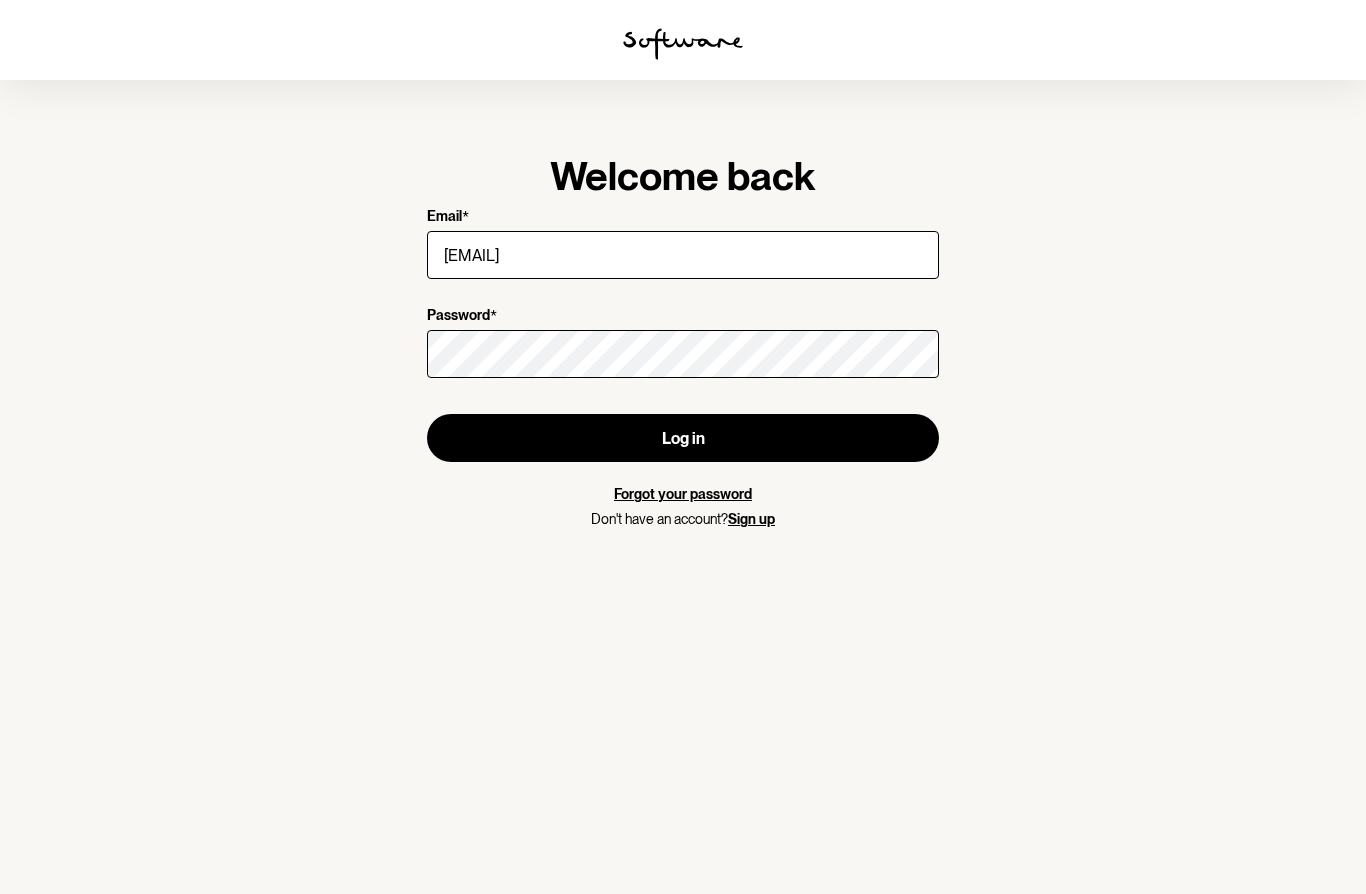click on "Log in" at bounding box center [683, 438] 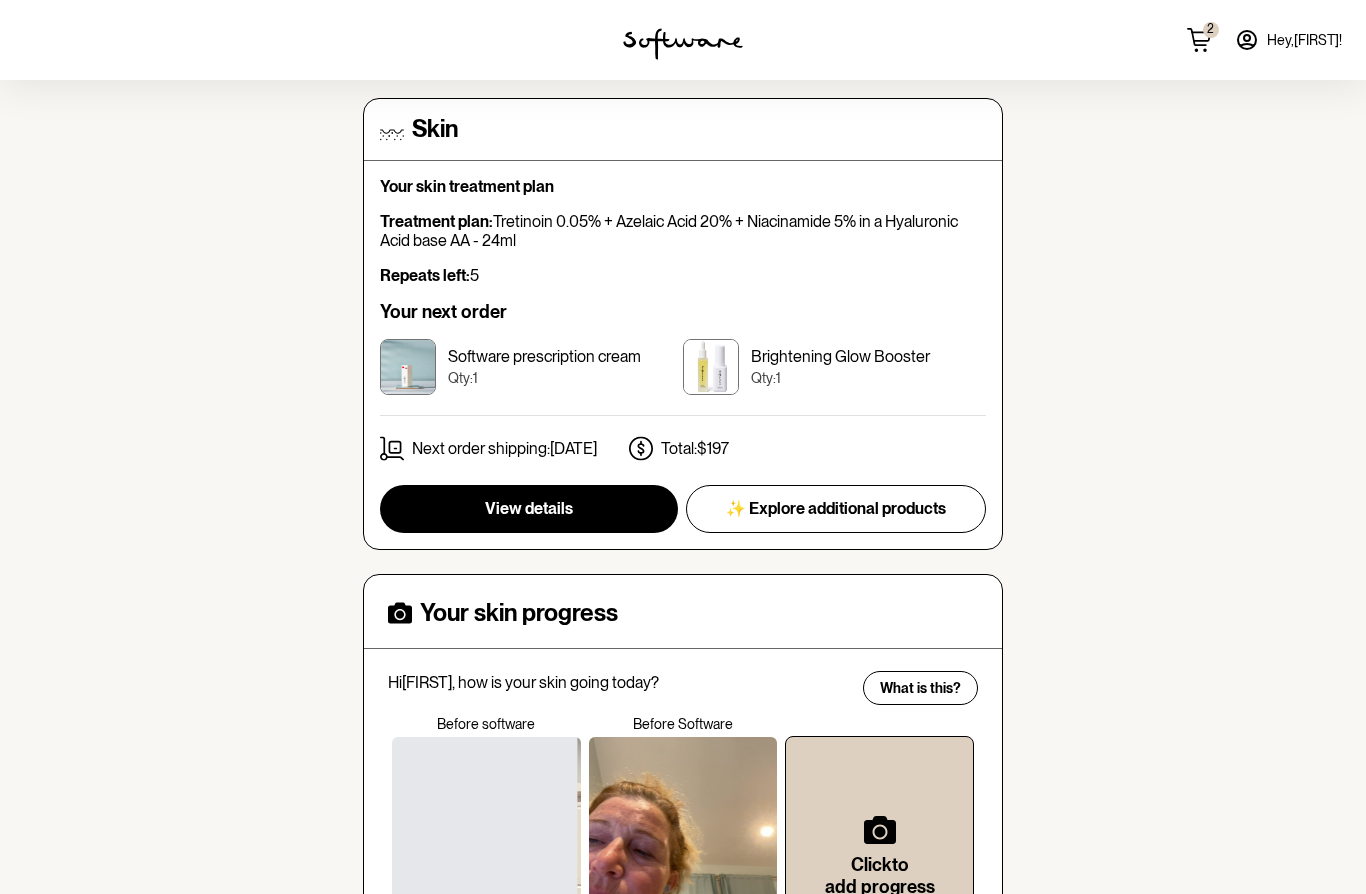 scroll, scrollTop: 303, scrollLeft: 0, axis: vertical 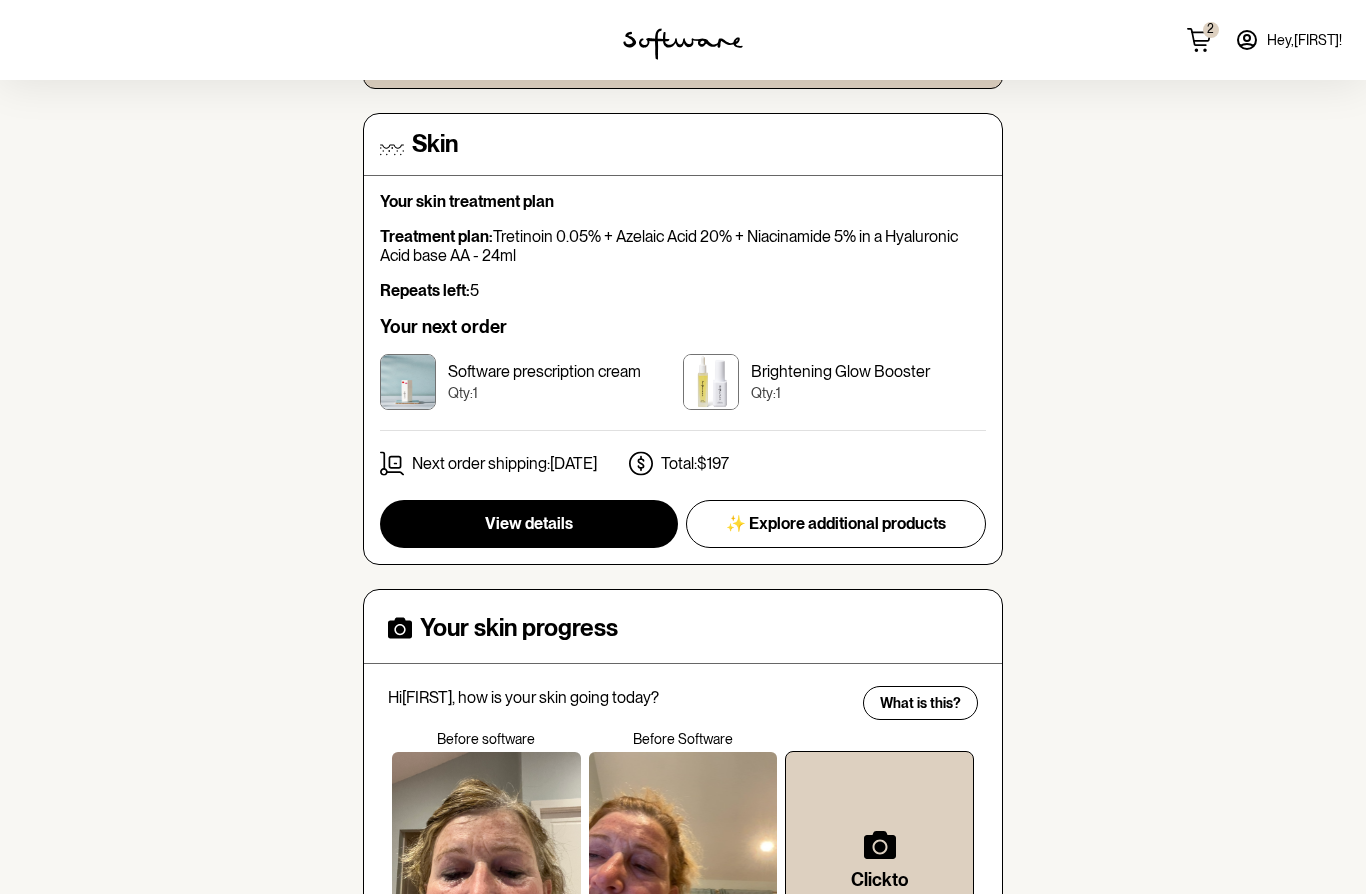 click at bounding box center (408, 382) 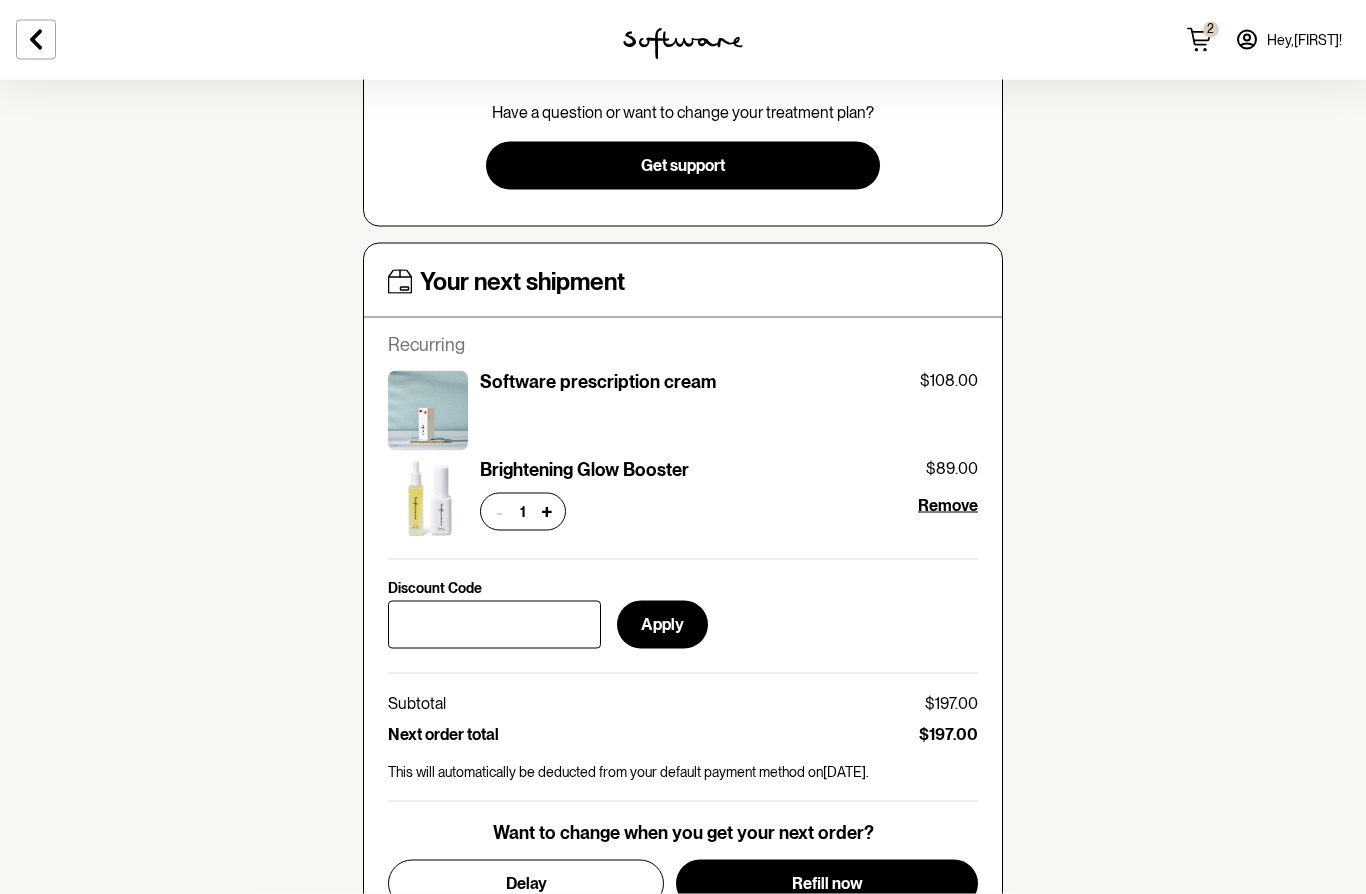 scroll, scrollTop: 679, scrollLeft: 0, axis: vertical 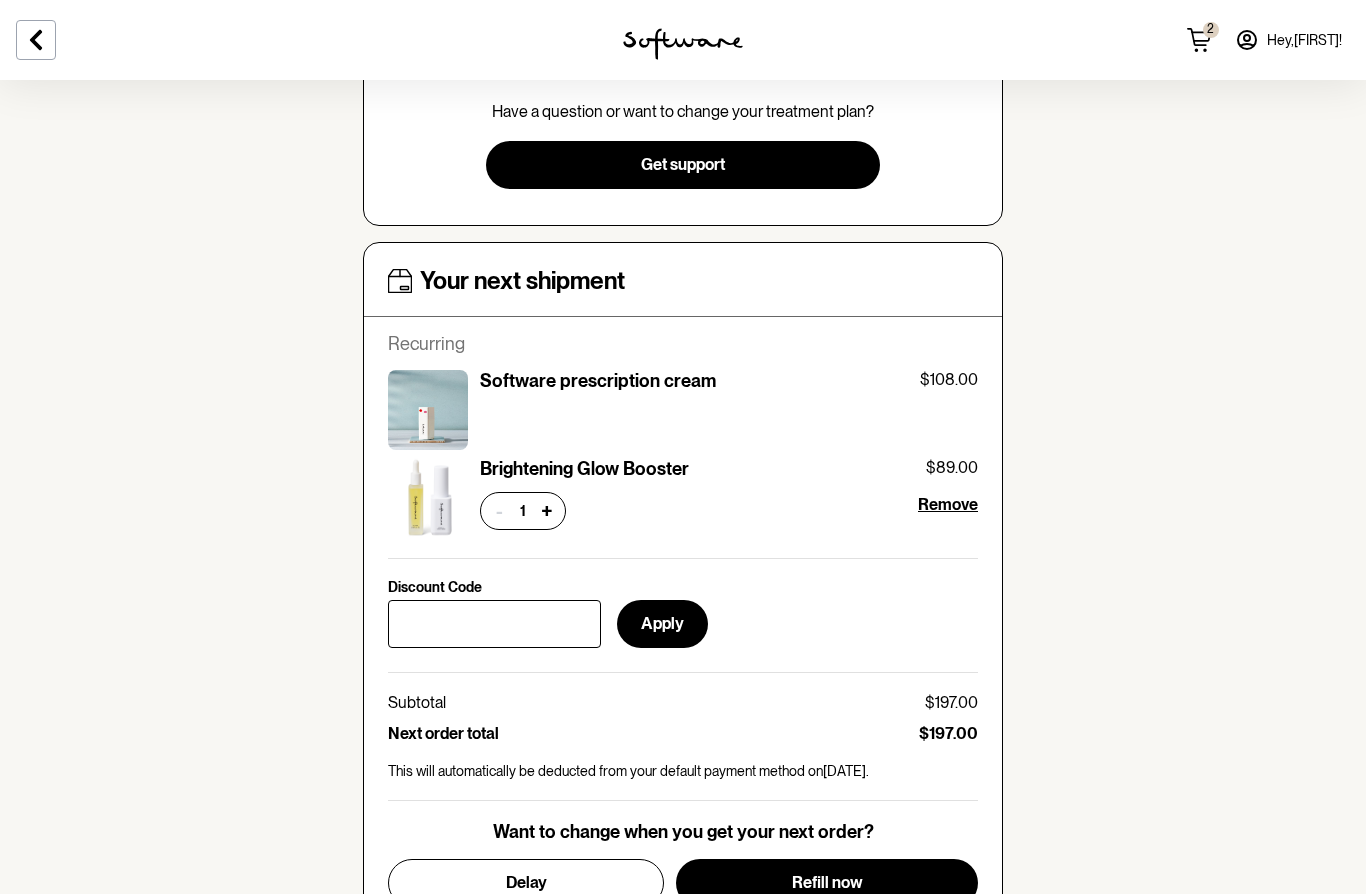 click on "Remove" at bounding box center (948, 504) 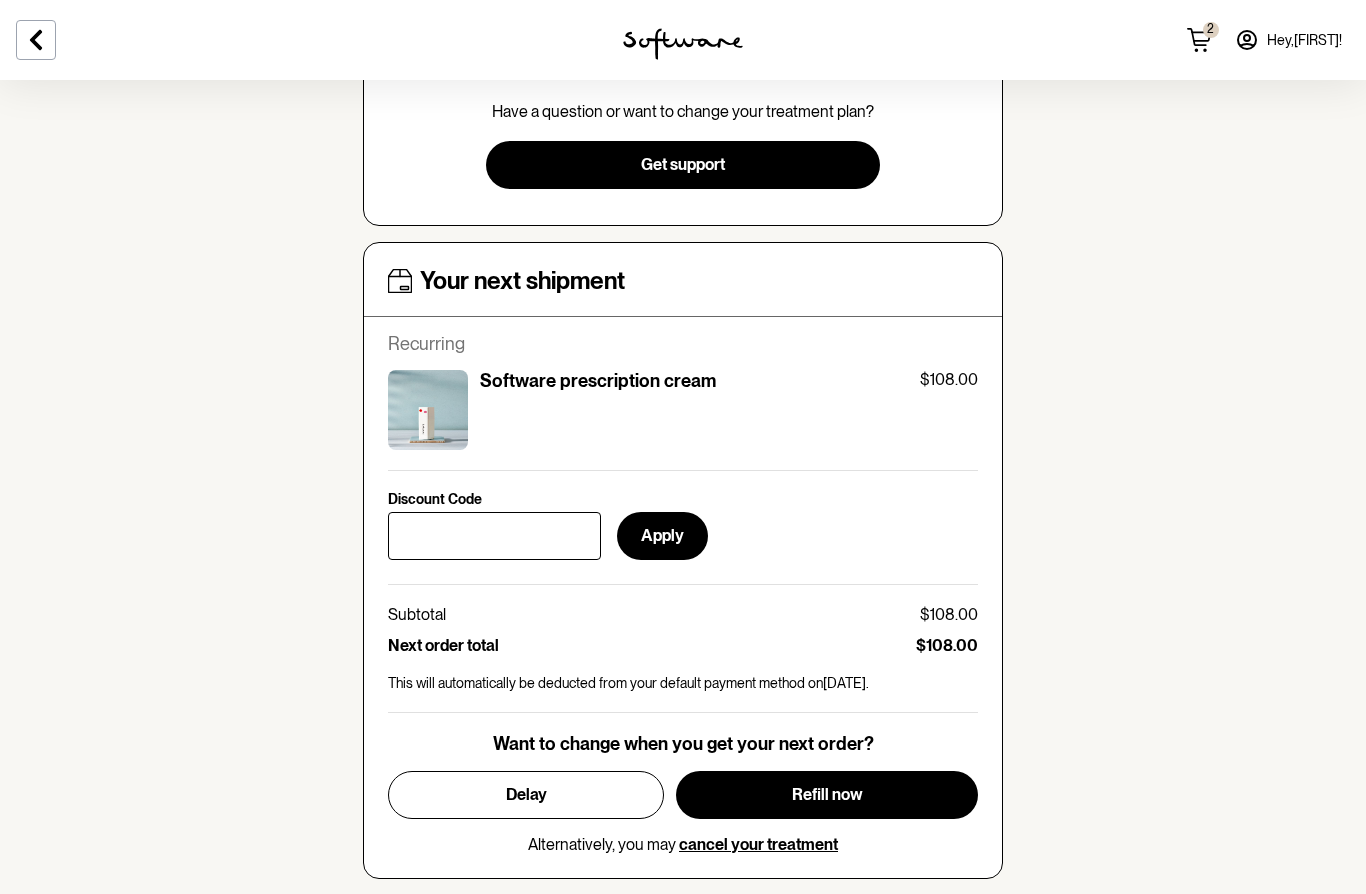 click at bounding box center [428, 410] 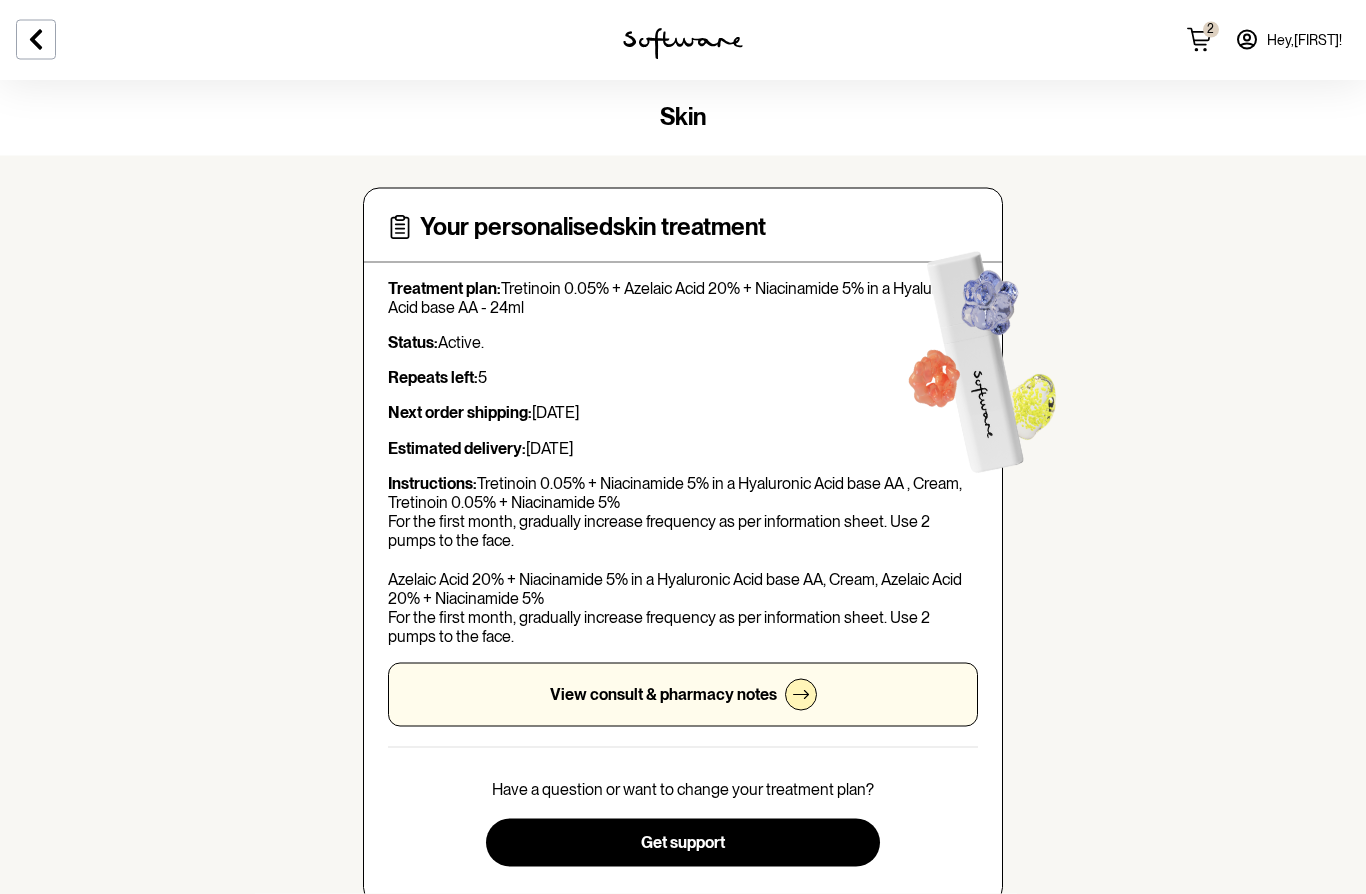 scroll, scrollTop: 0, scrollLeft: 0, axis: both 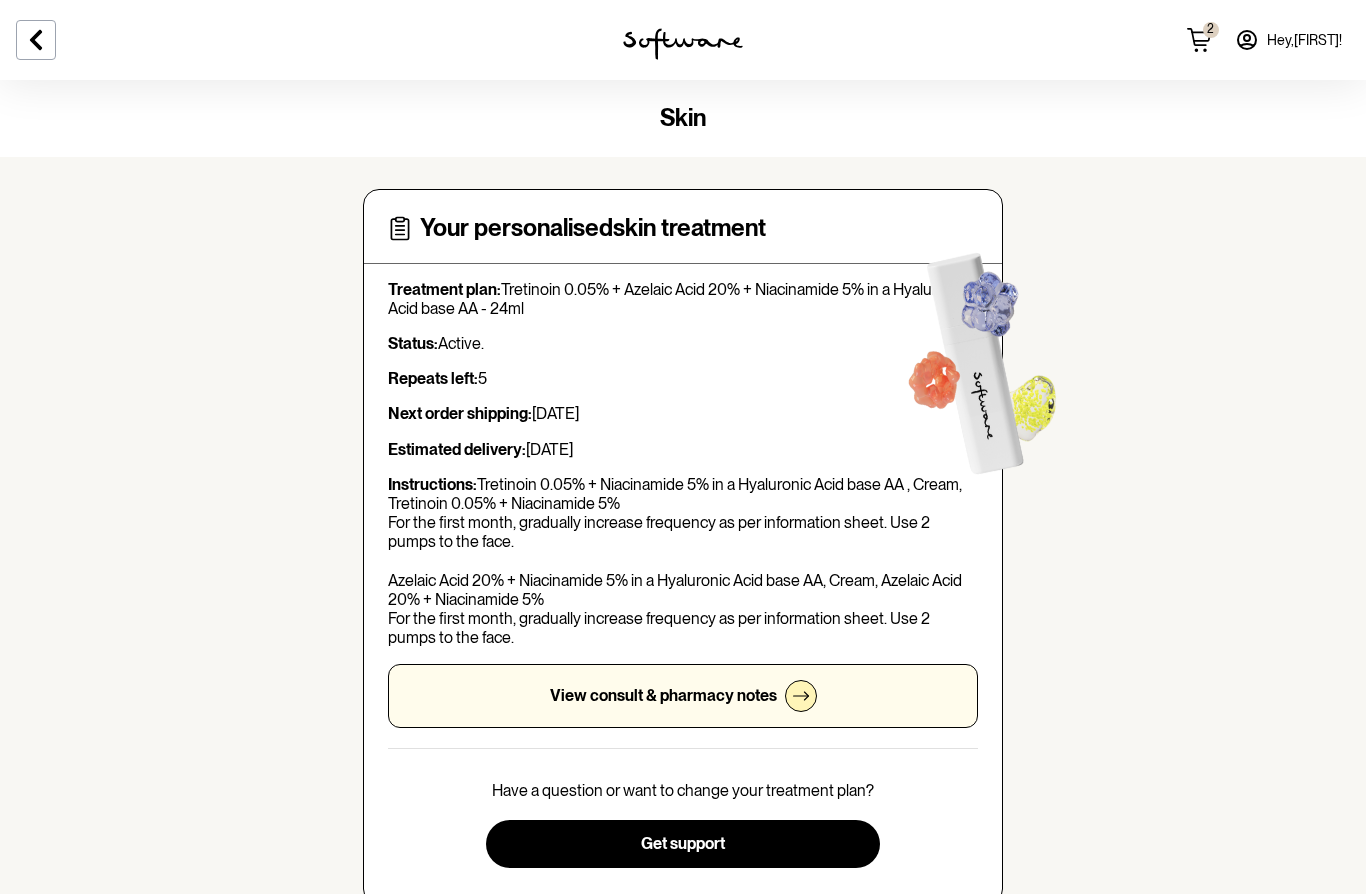 click 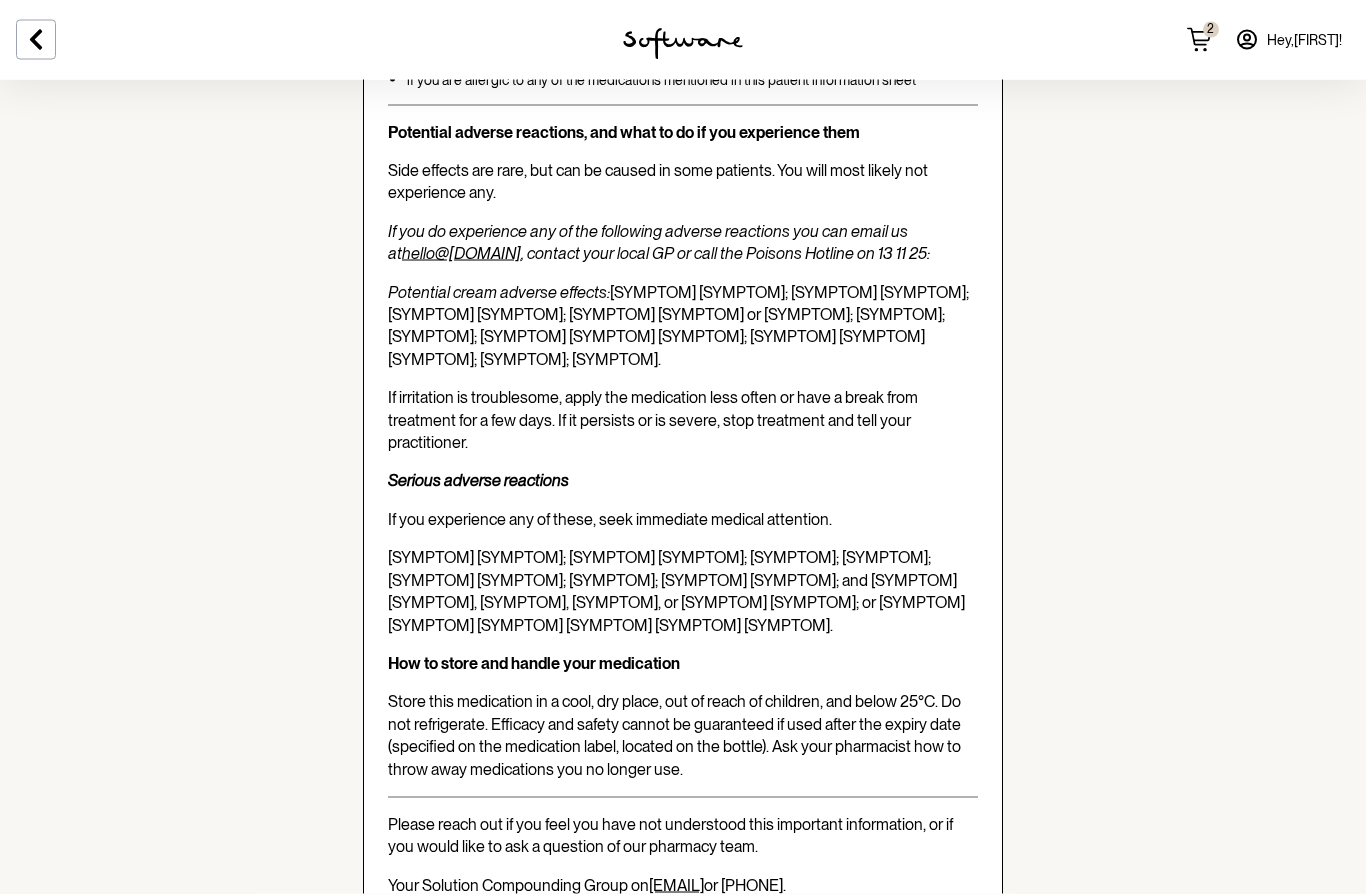 scroll, scrollTop: 4204, scrollLeft: 0, axis: vertical 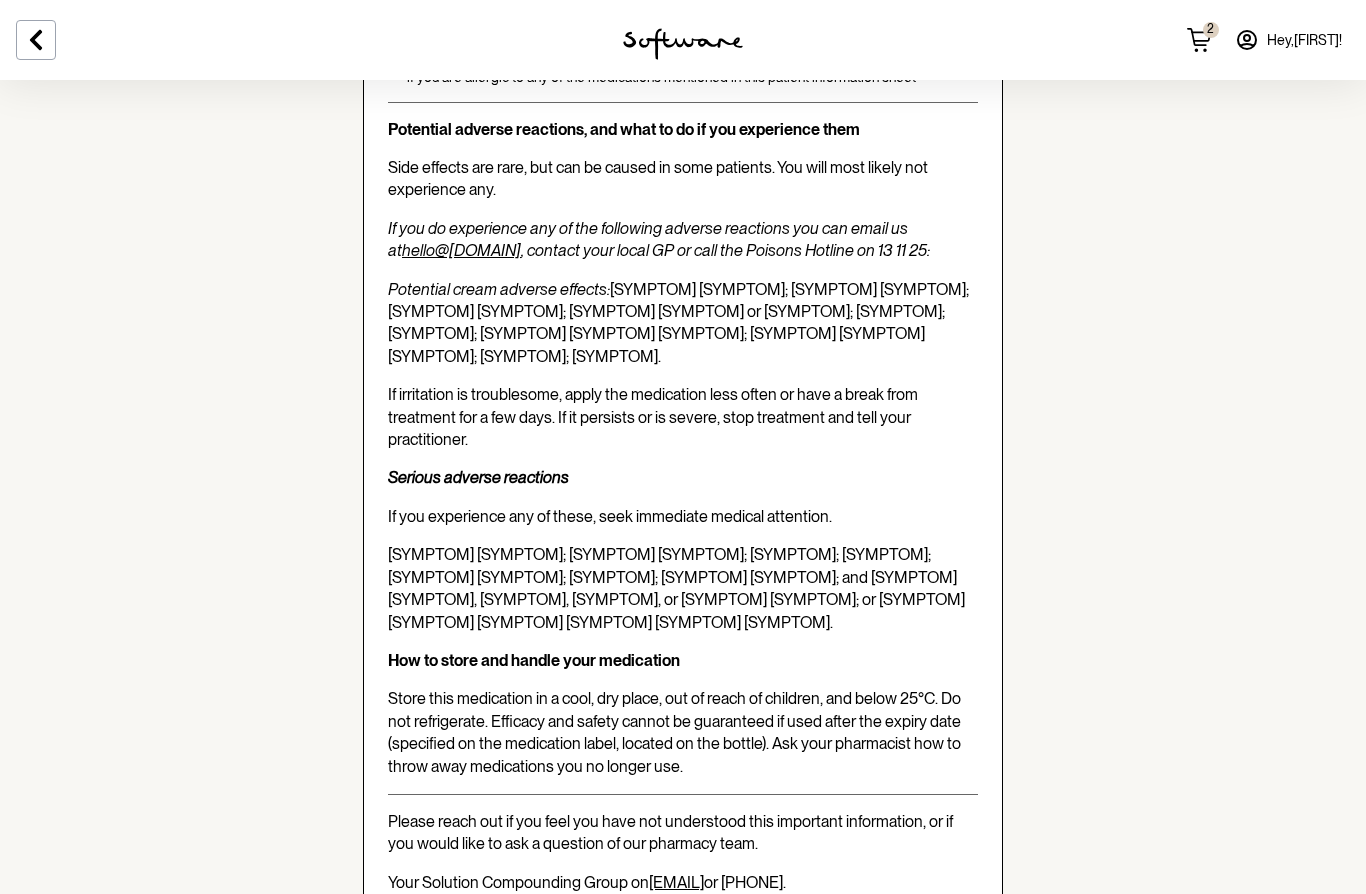 click at bounding box center (36, 40) 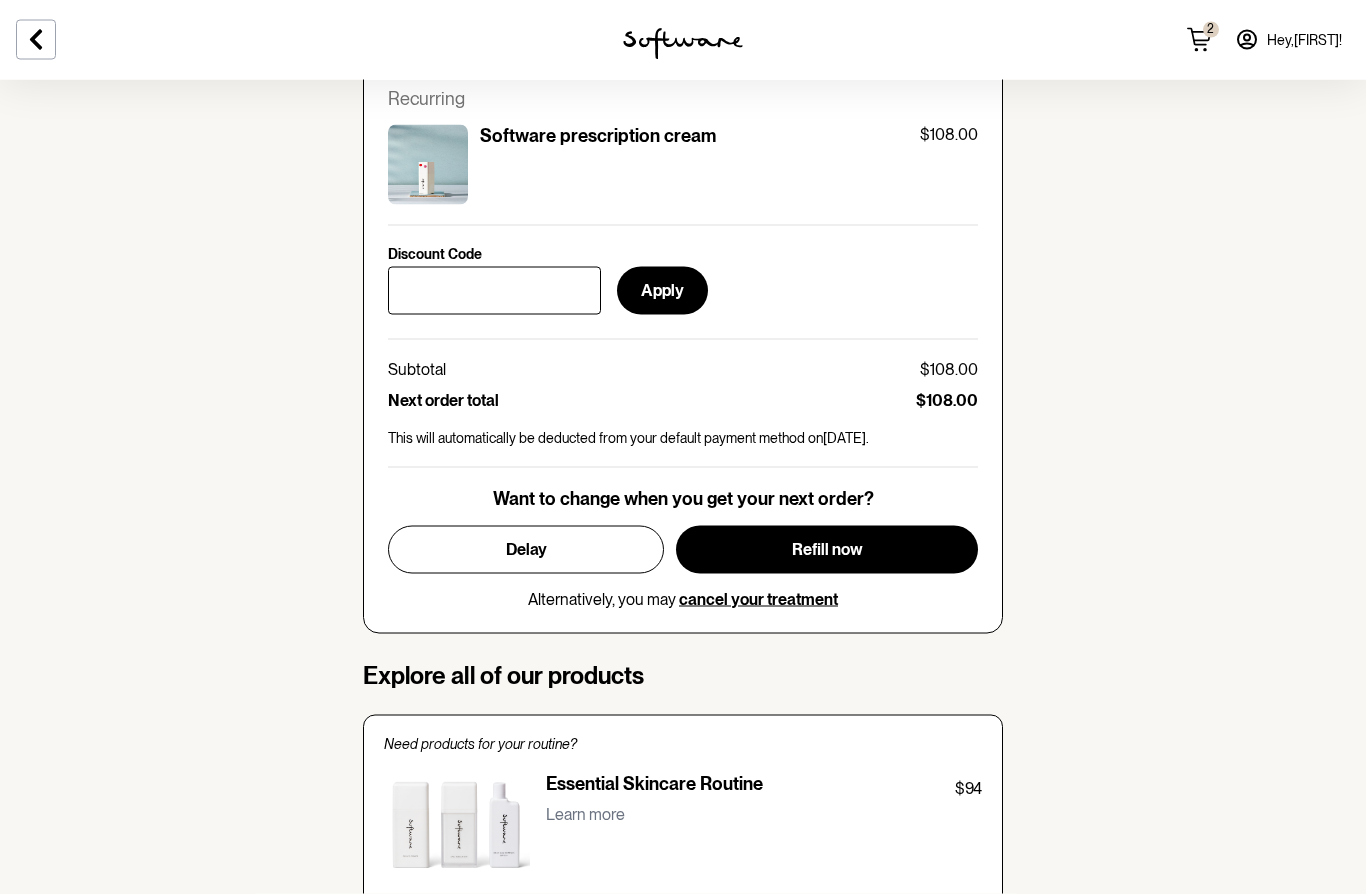 scroll, scrollTop: 926, scrollLeft: 0, axis: vertical 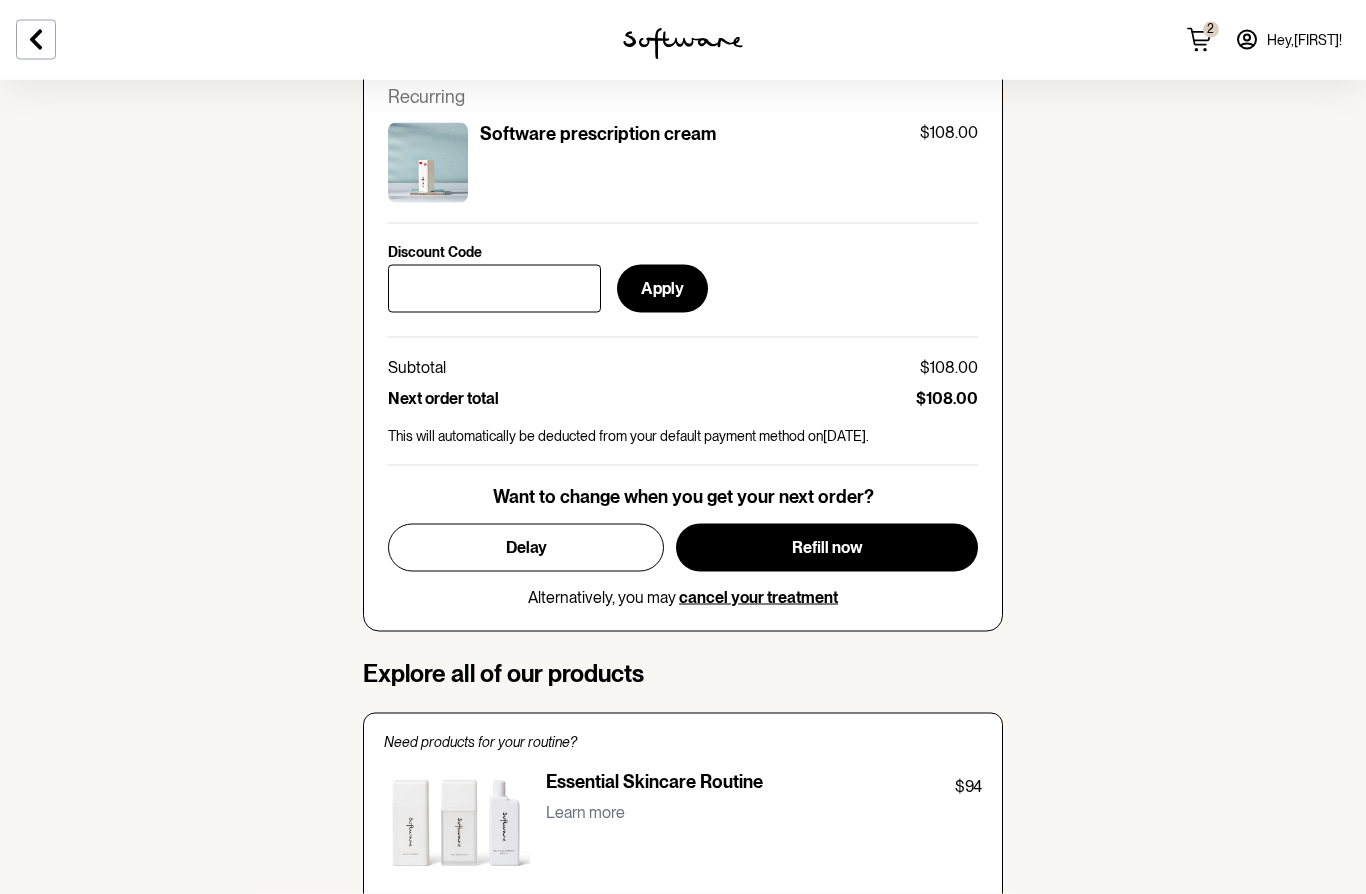 click on "2" at bounding box center [1211, 29] 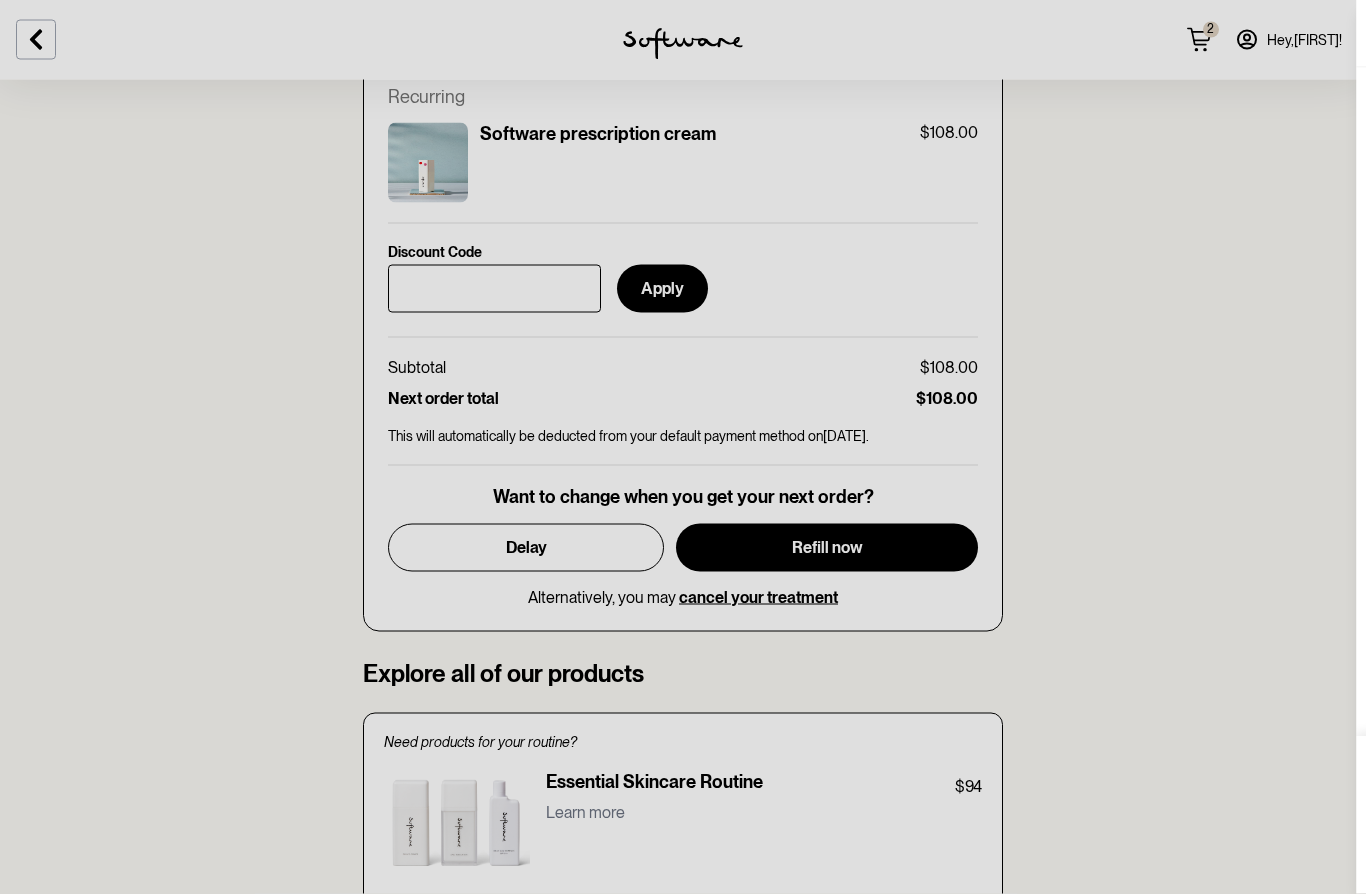 scroll, scrollTop: 927, scrollLeft: 0, axis: vertical 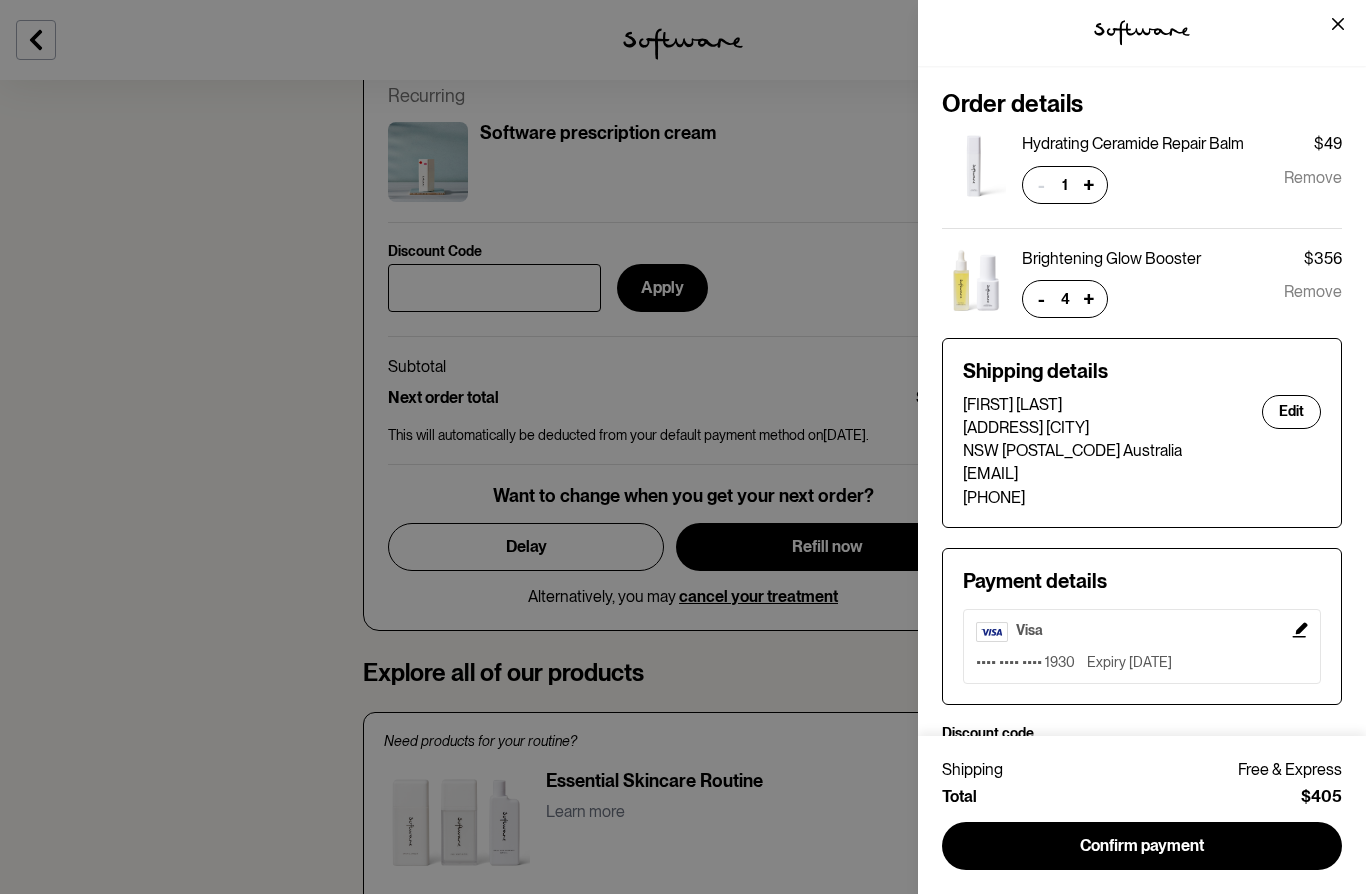 click on "-" at bounding box center (1041, 299) 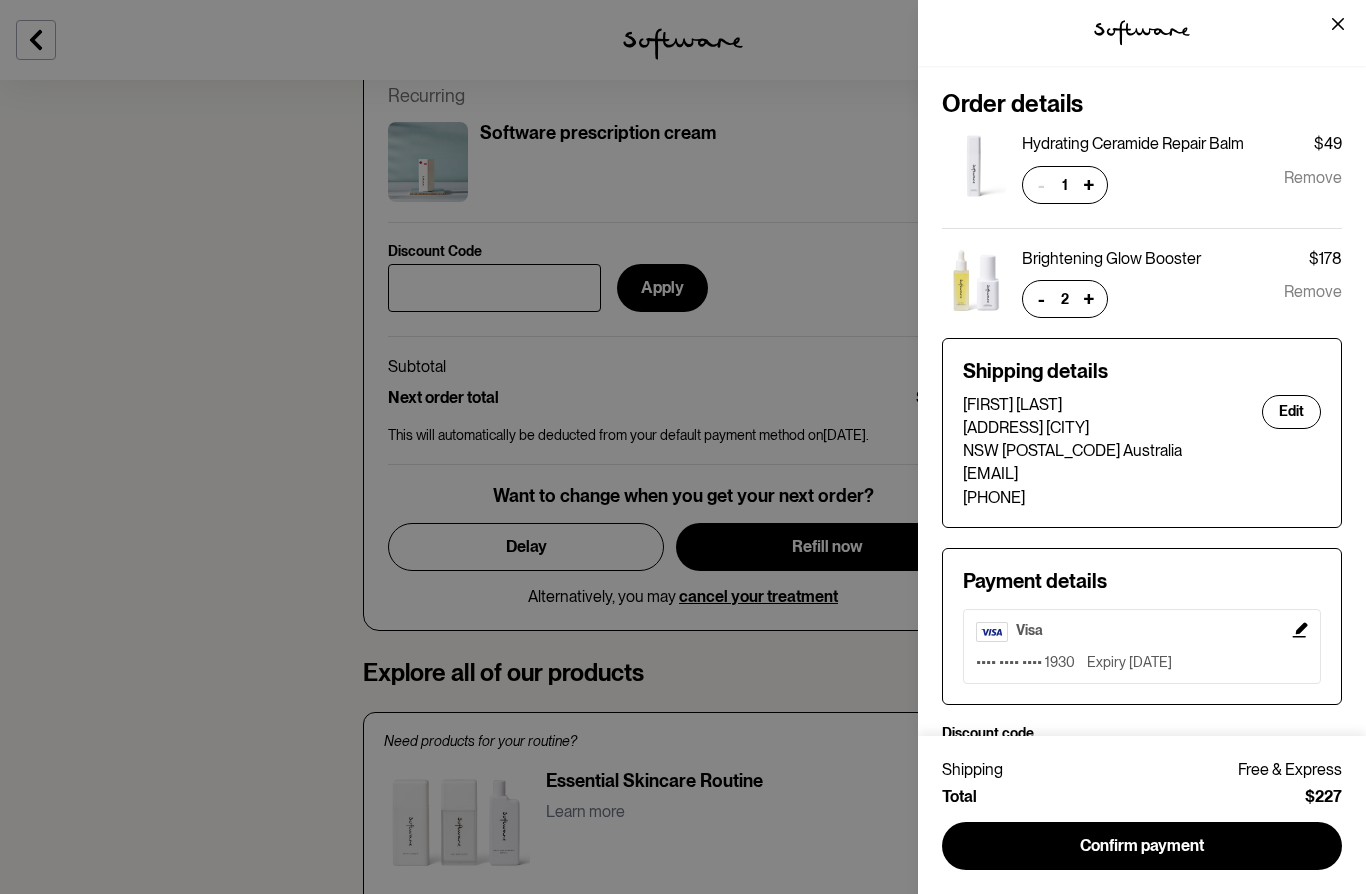 click on "-" at bounding box center [1041, 299] 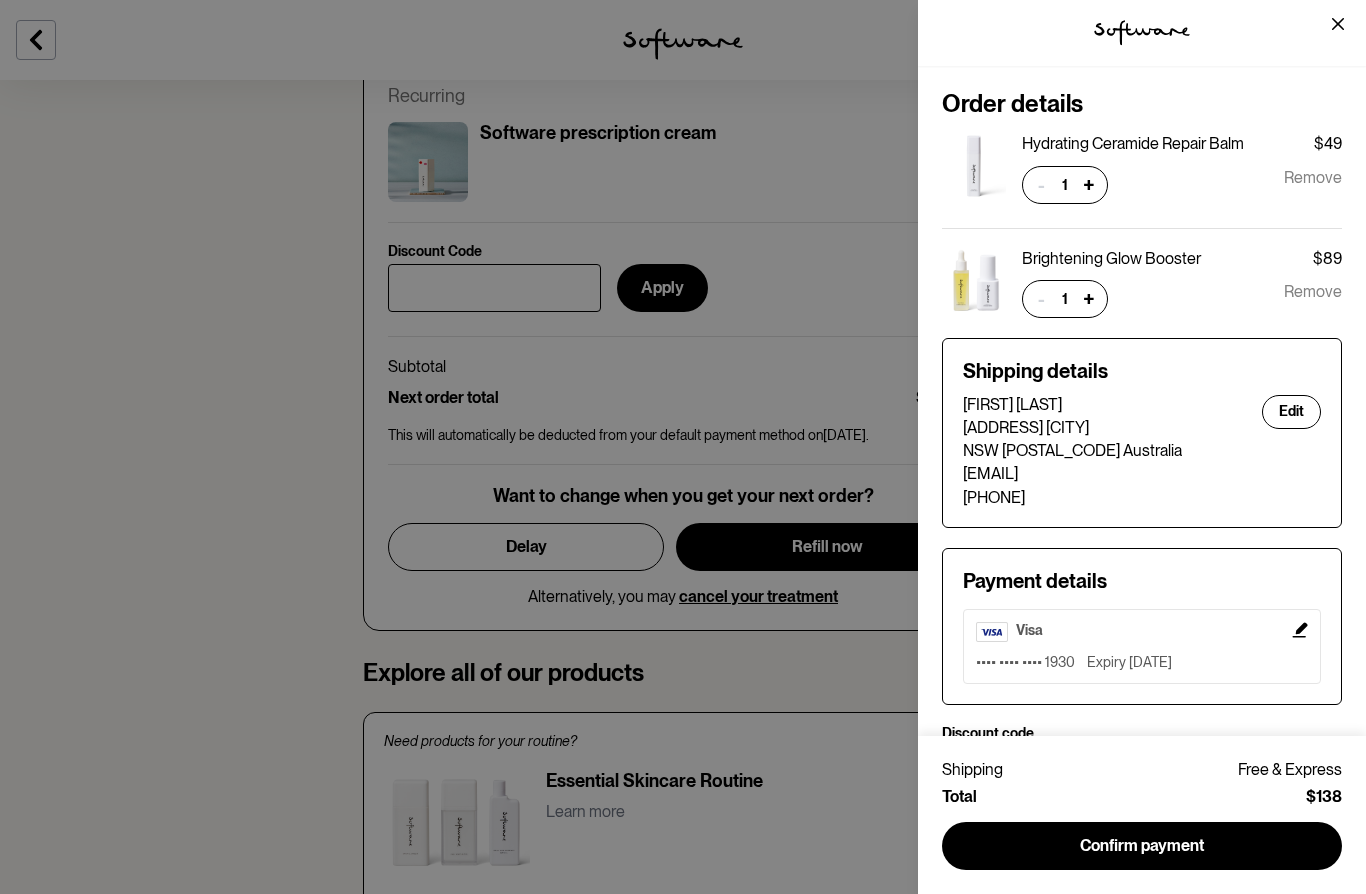 click on "Remove" at bounding box center [1313, 299] 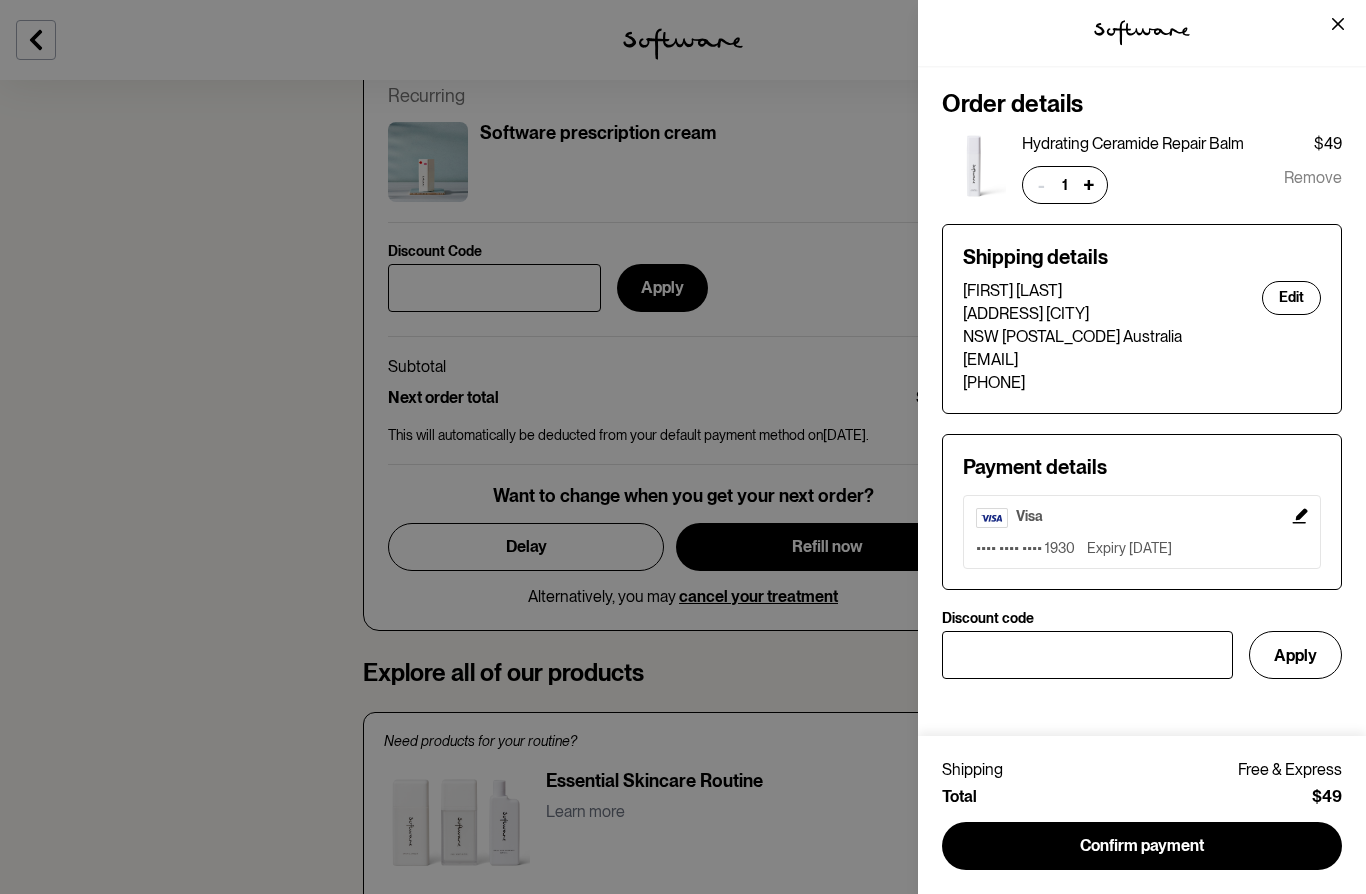 click on "Remove" at bounding box center (1313, 185) 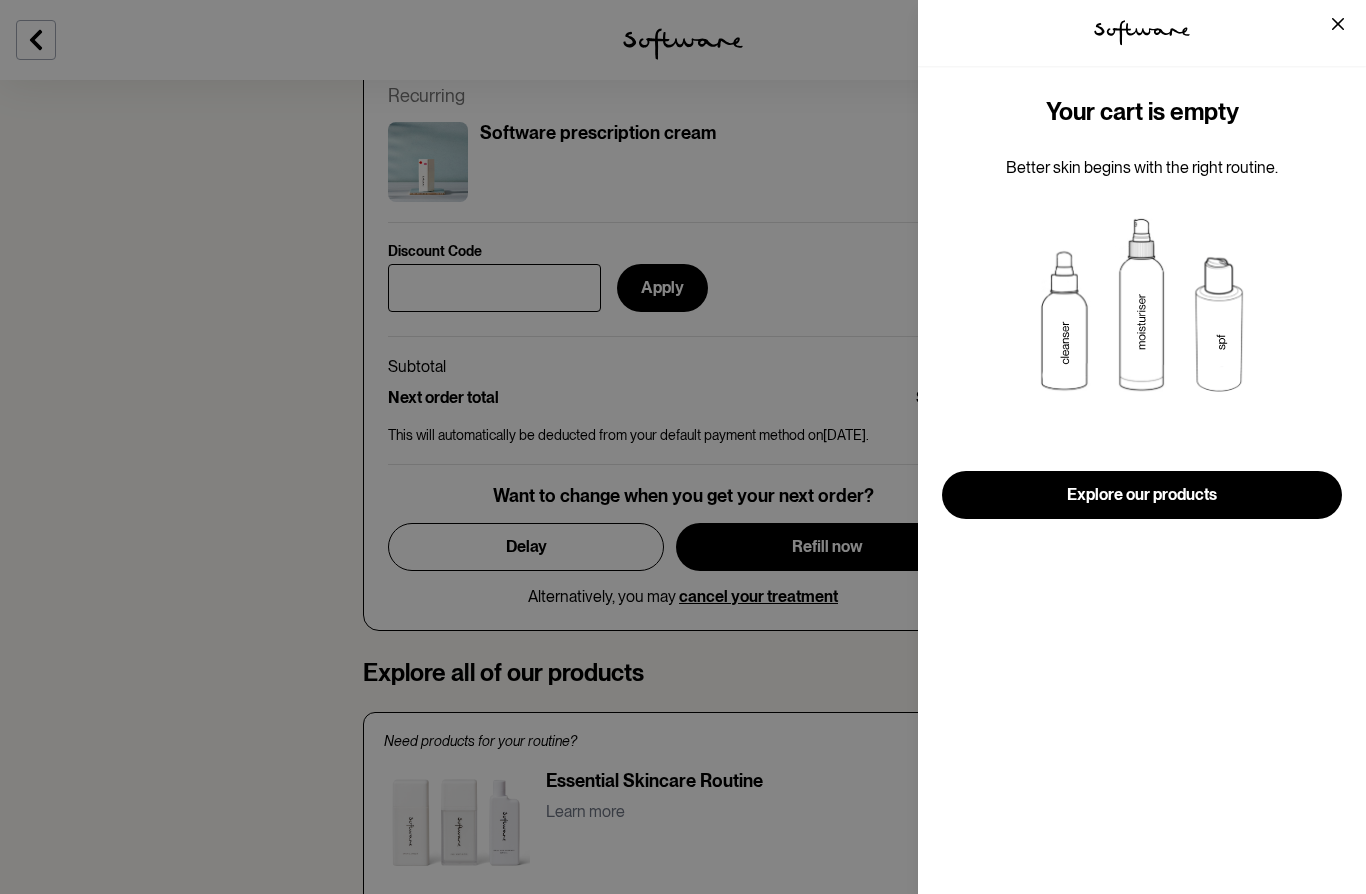 click on "tspan { white-space:pre }
.shp0 { fill: #000000 }
Your cart is empty Better skin begins with the right routine.   Explore our products" at bounding box center (683, 447) 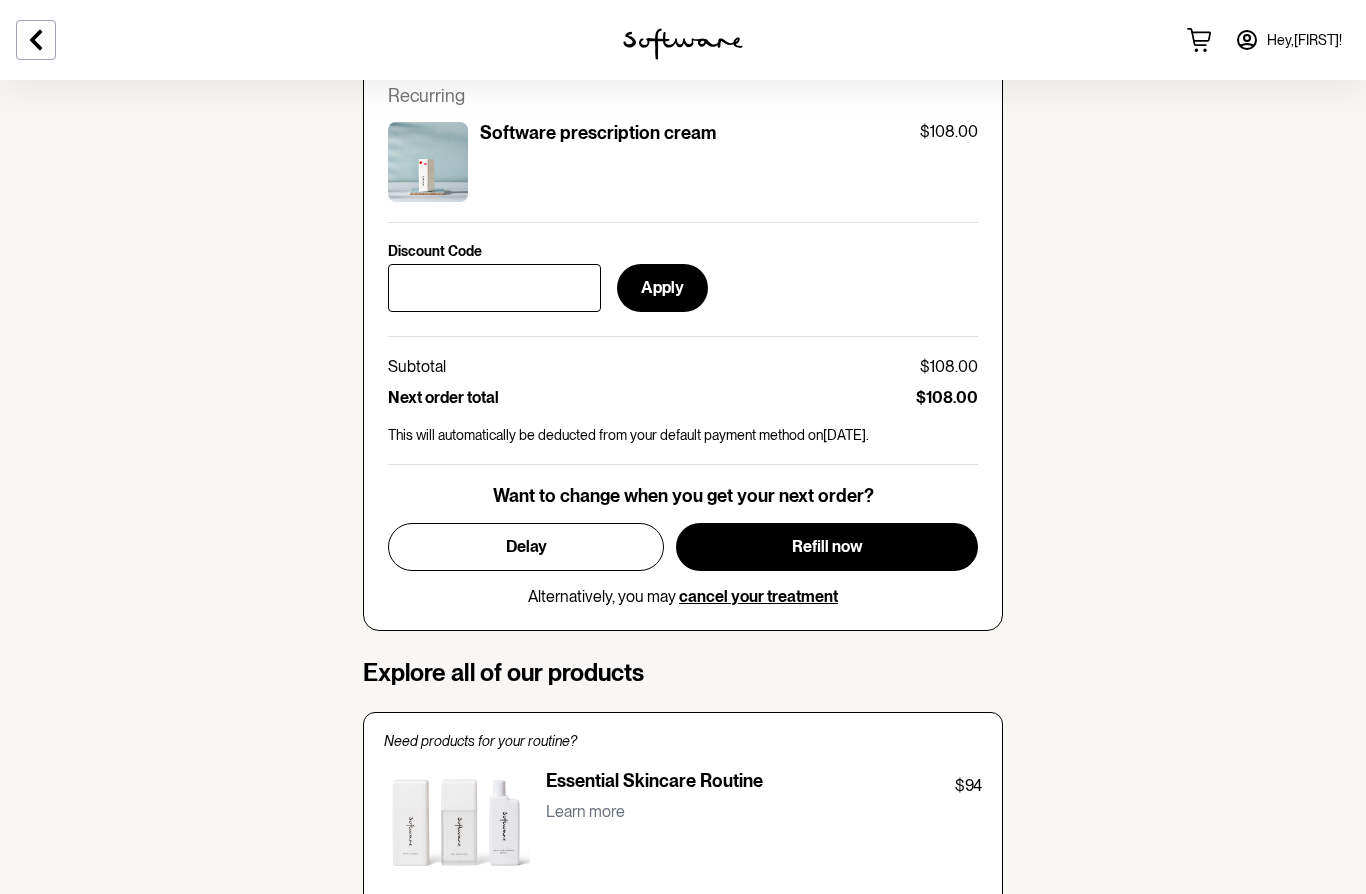 click on "Refill now" at bounding box center [827, 546] 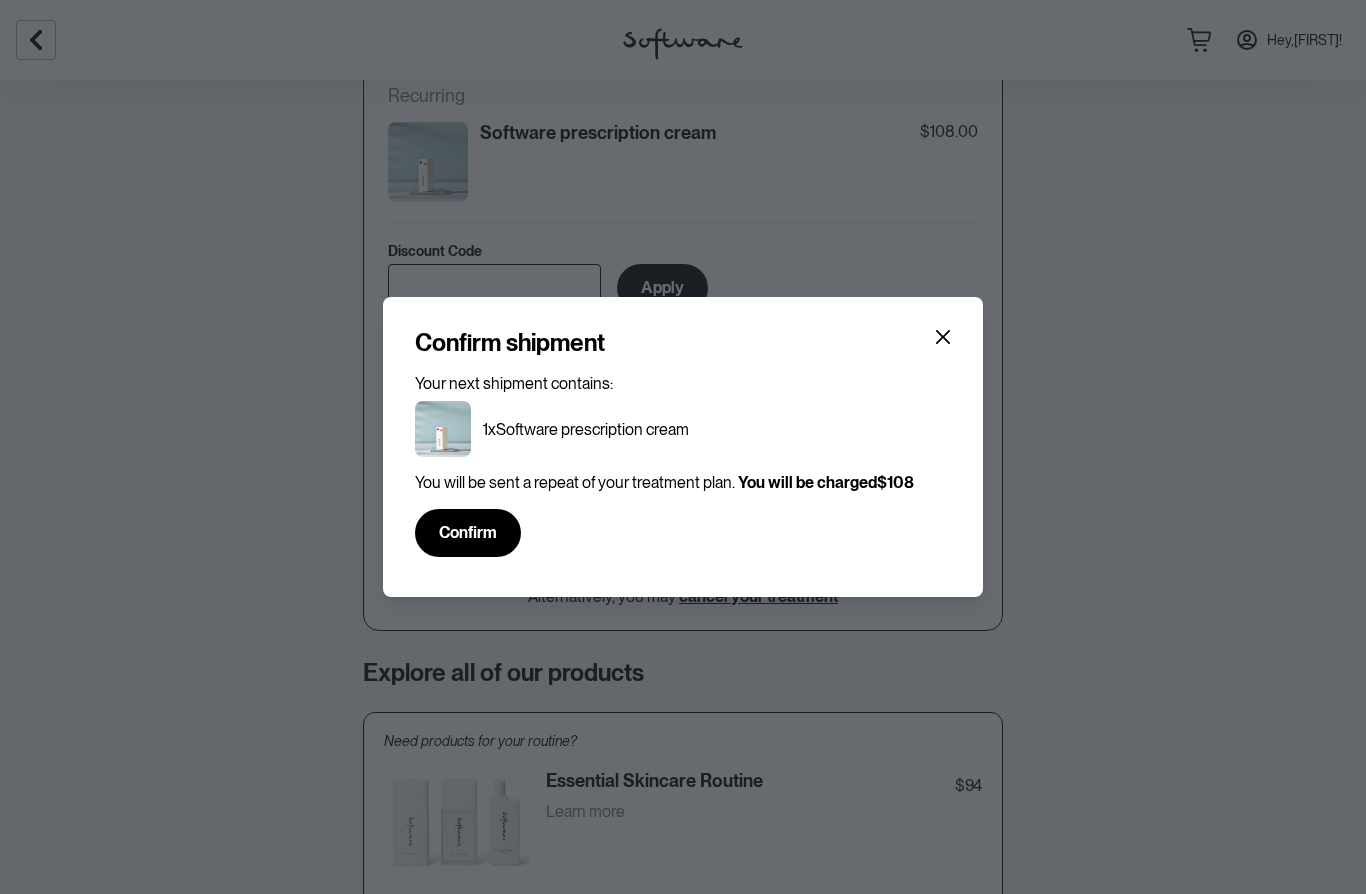 click on "Confirm" at bounding box center [468, 532] 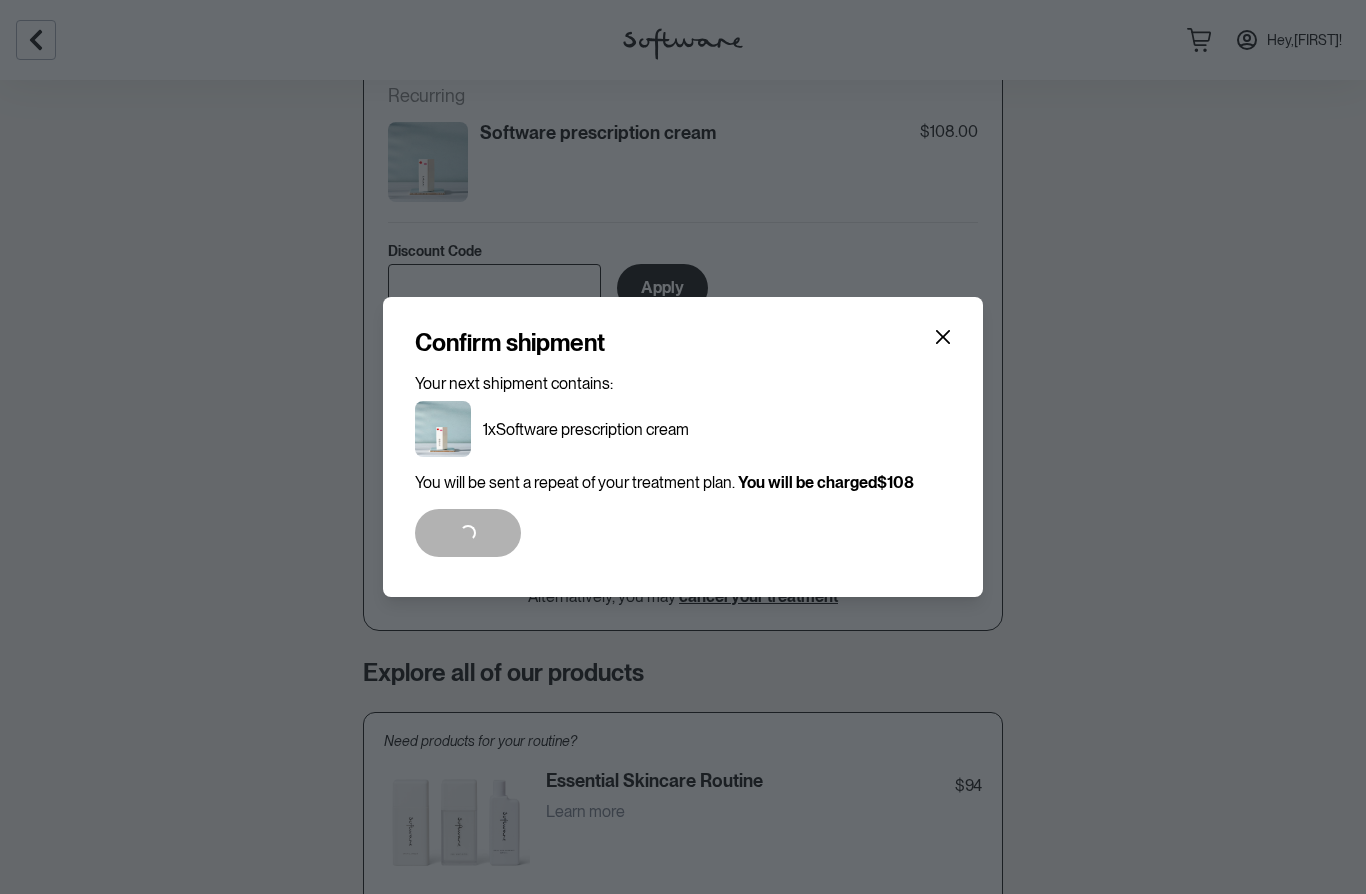 scroll, scrollTop: 304, scrollLeft: 0, axis: vertical 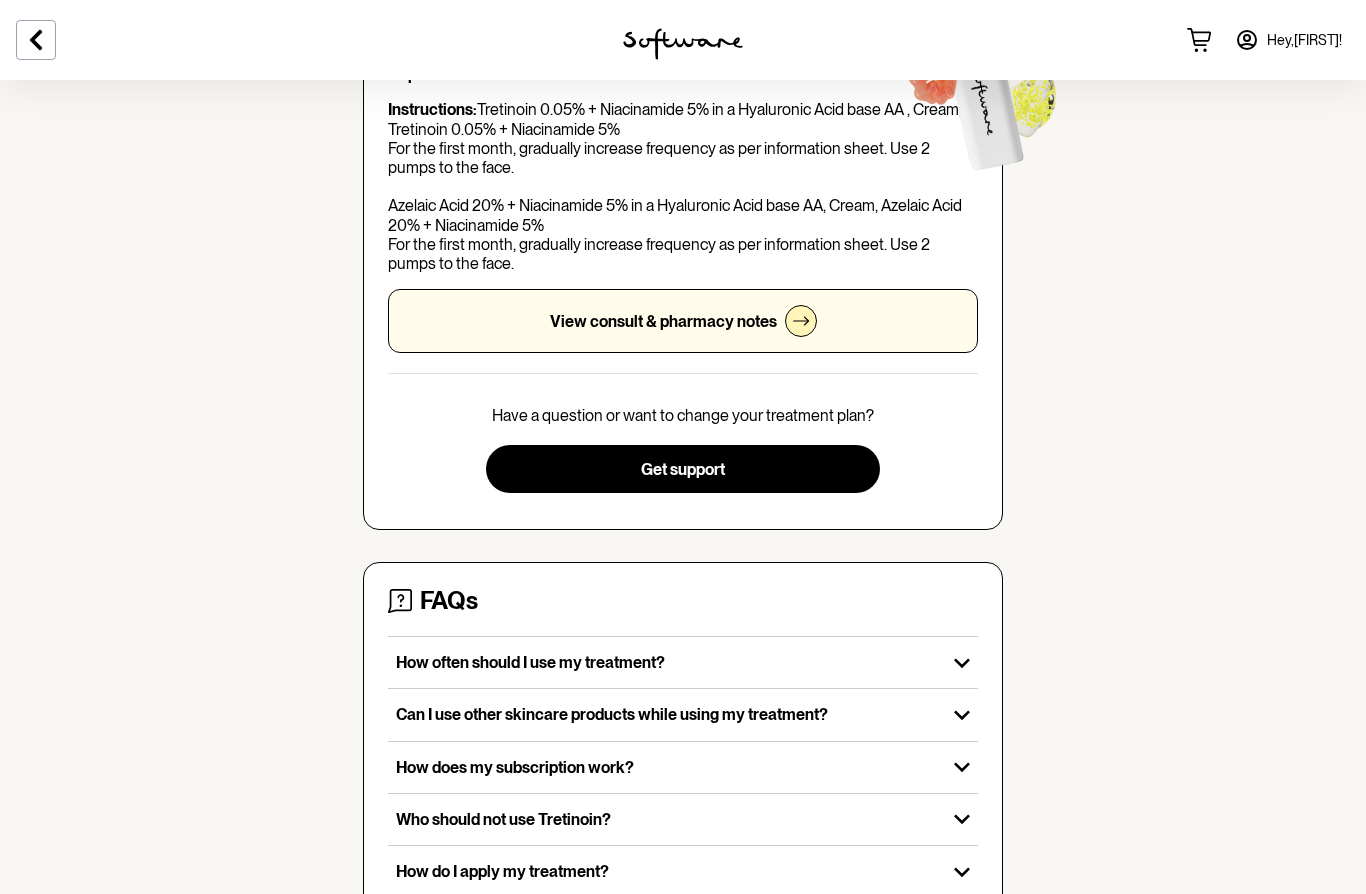 click on "Hey,  Jacqui !" at bounding box center (1304, 40) 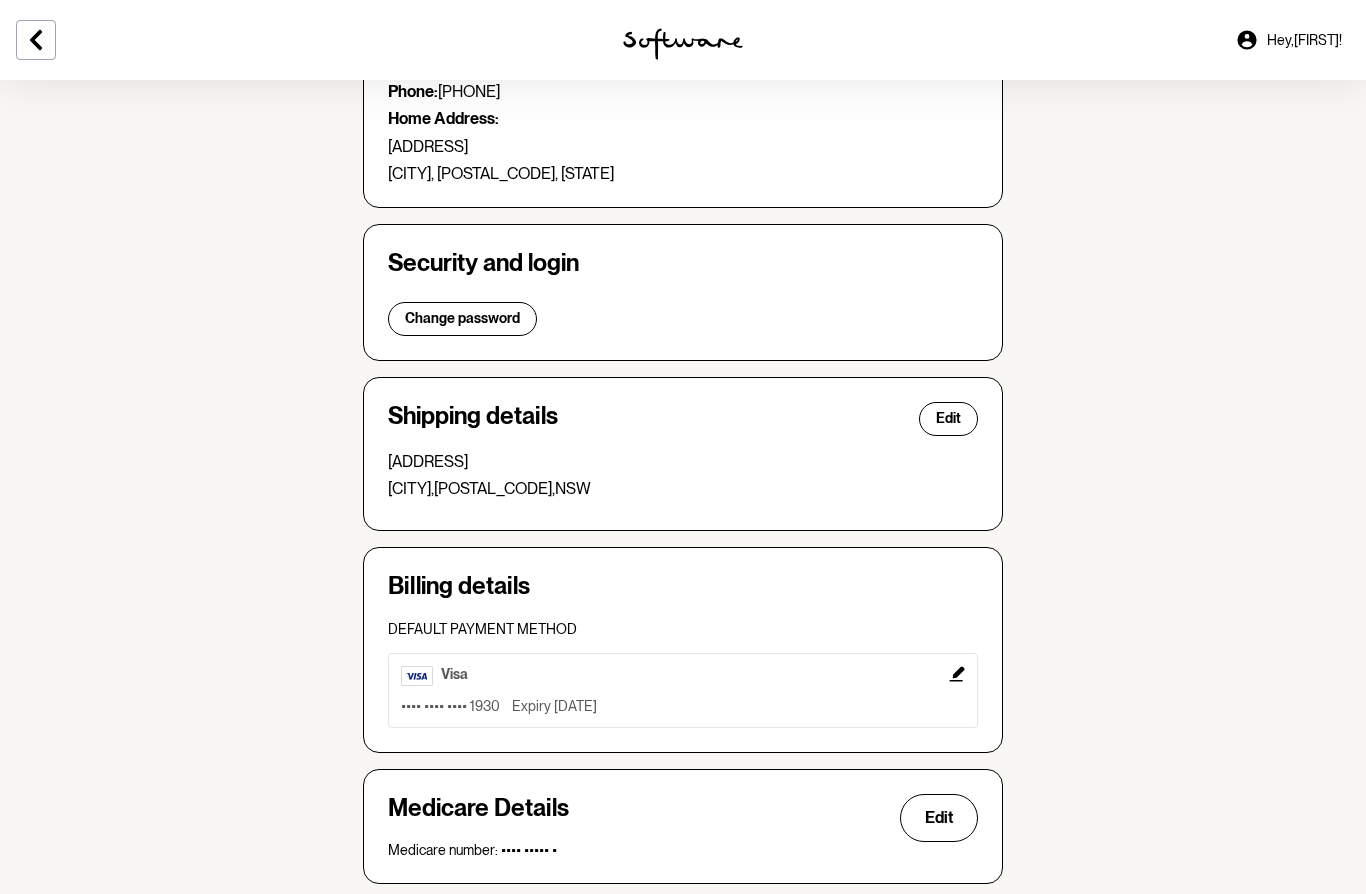 scroll, scrollTop: 261, scrollLeft: 0, axis: vertical 